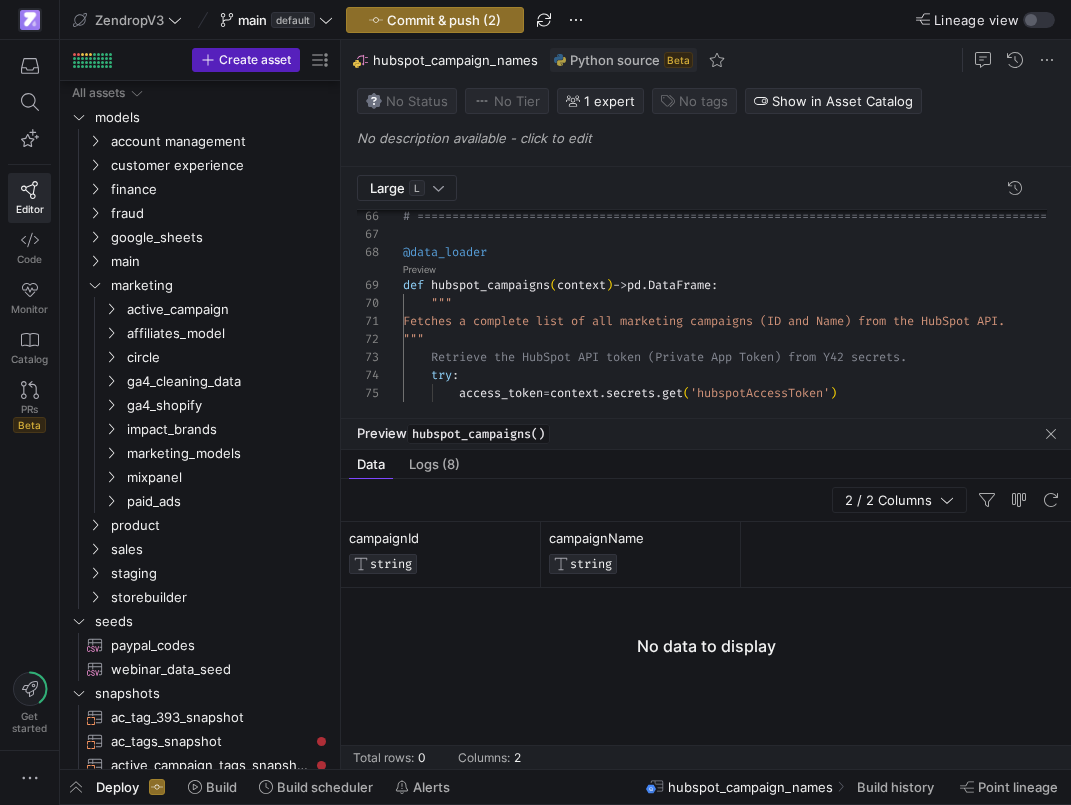 scroll, scrollTop: 0, scrollLeft: 0, axis: both 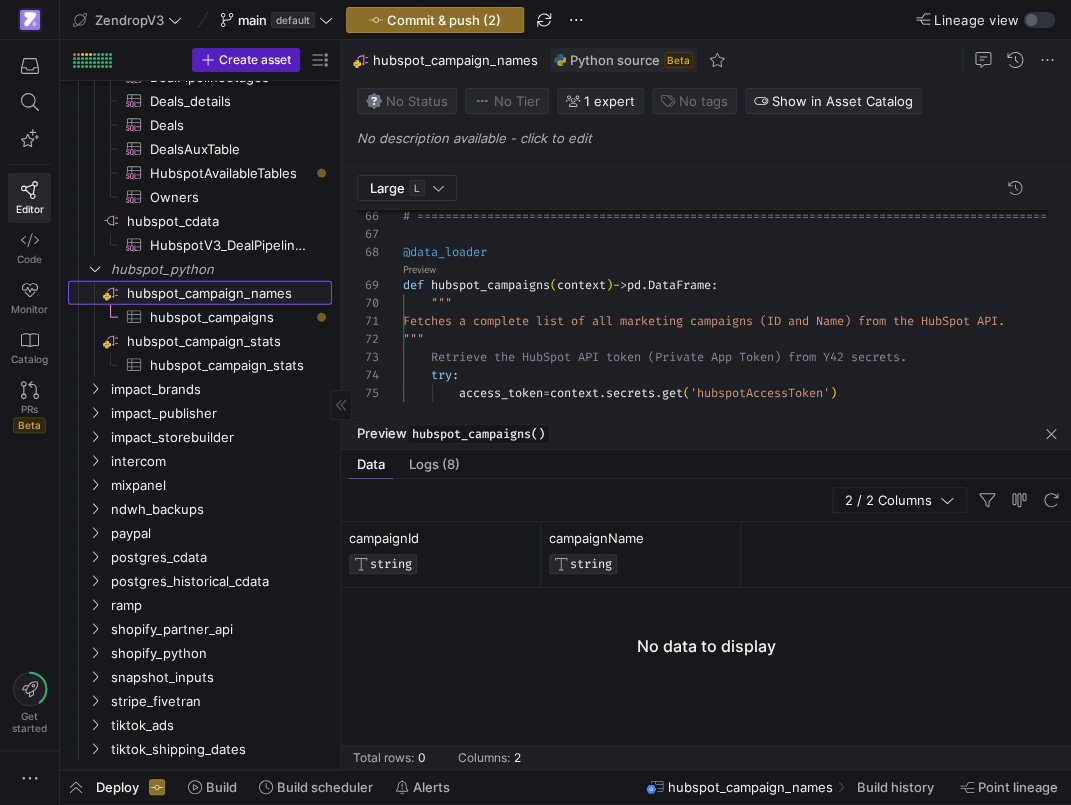 click on "hubspot_campaign_names​​​​​​​​" 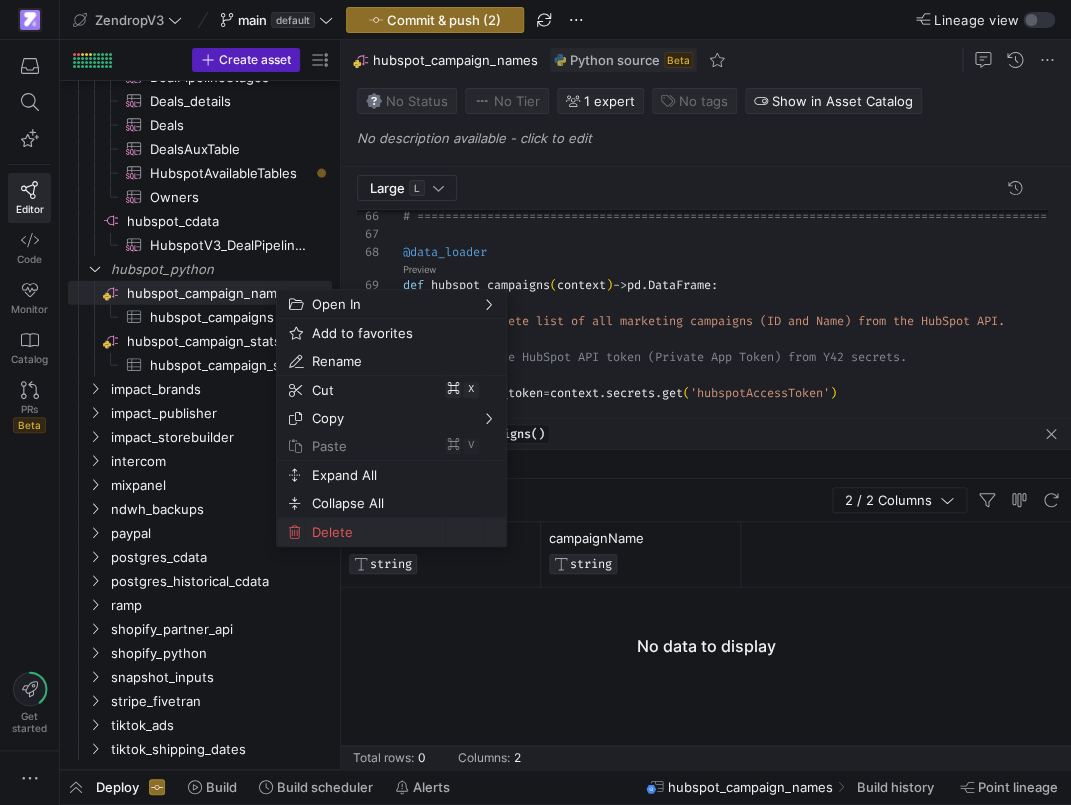 click on "Delete" at bounding box center (374, 532) 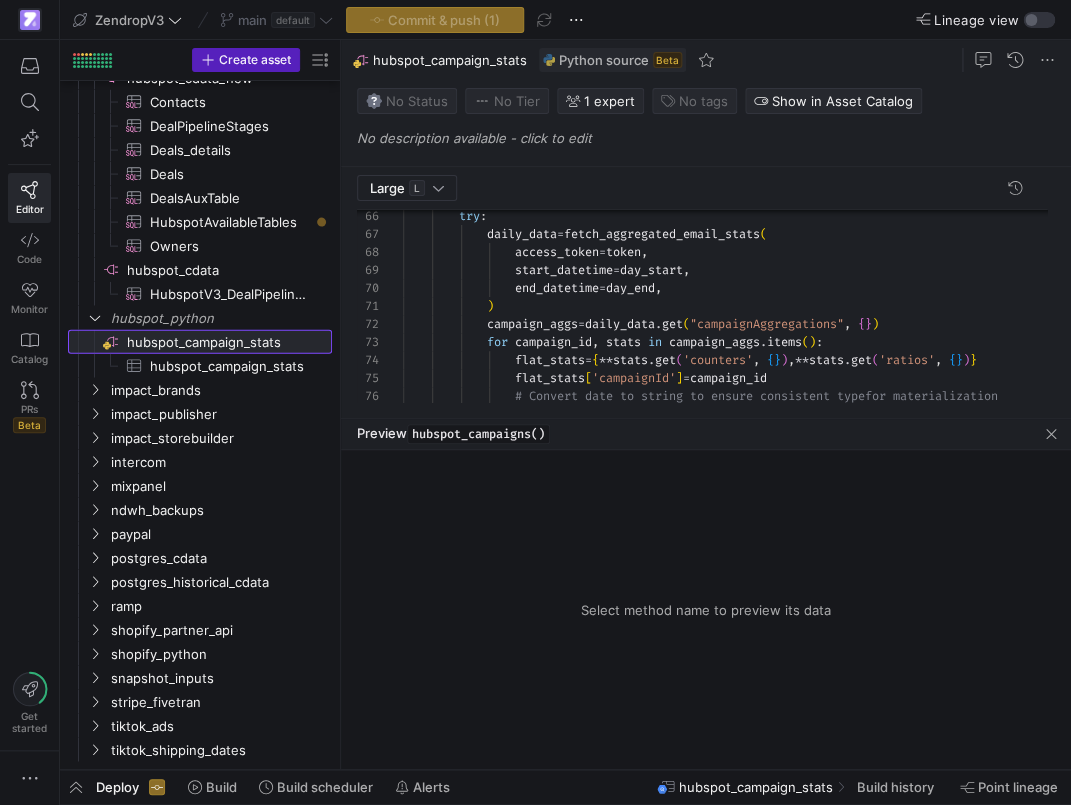 scroll, scrollTop: 1144, scrollLeft: 0, axis: vertical 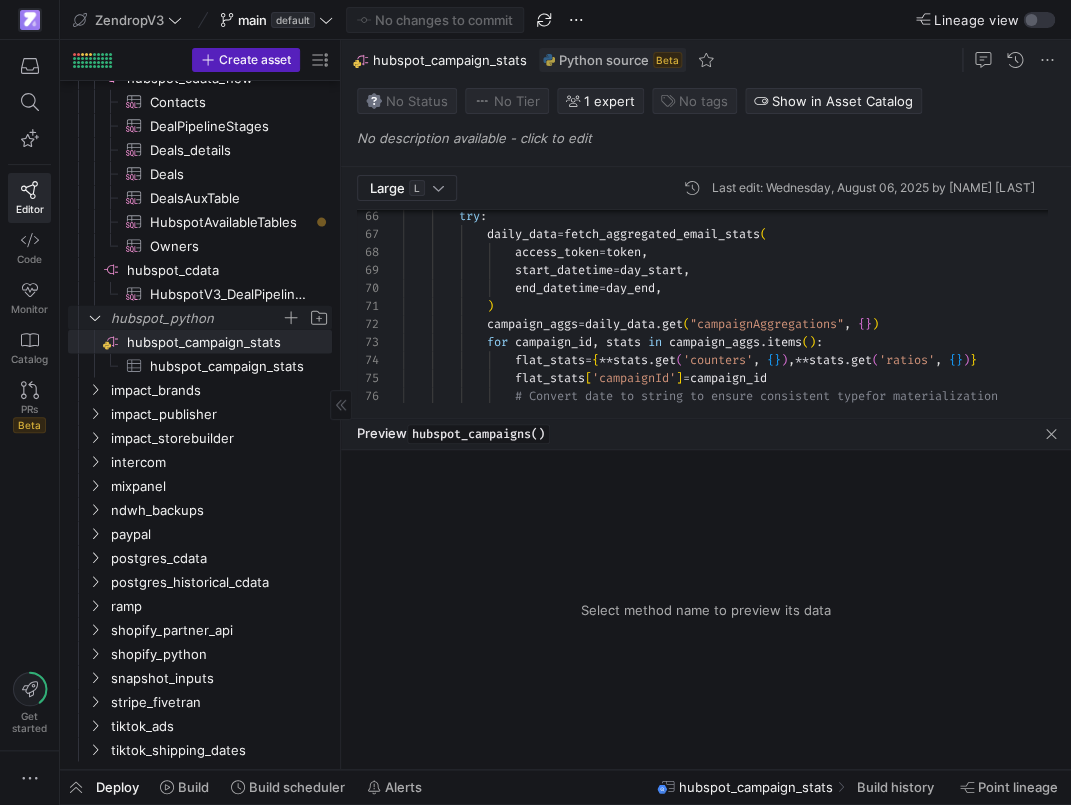 click 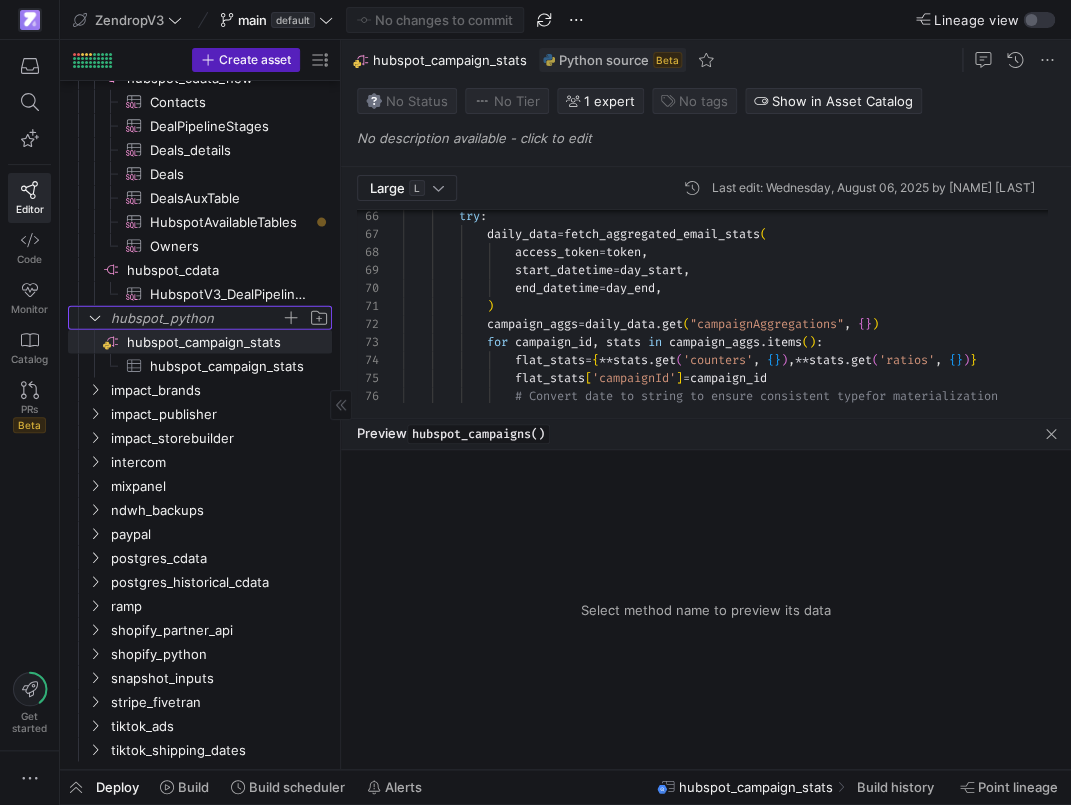 scroll, scrollTop: 1096, scrollLeft: 0, axis: vertical 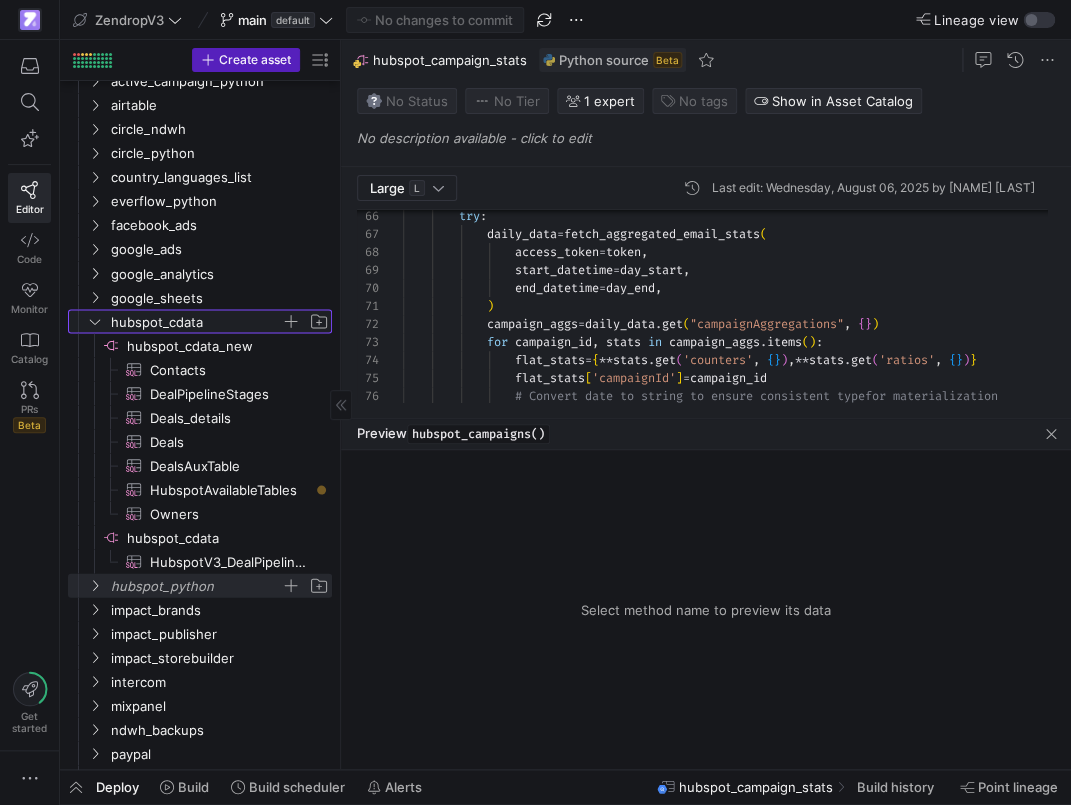 click on "hubspot_cdata" 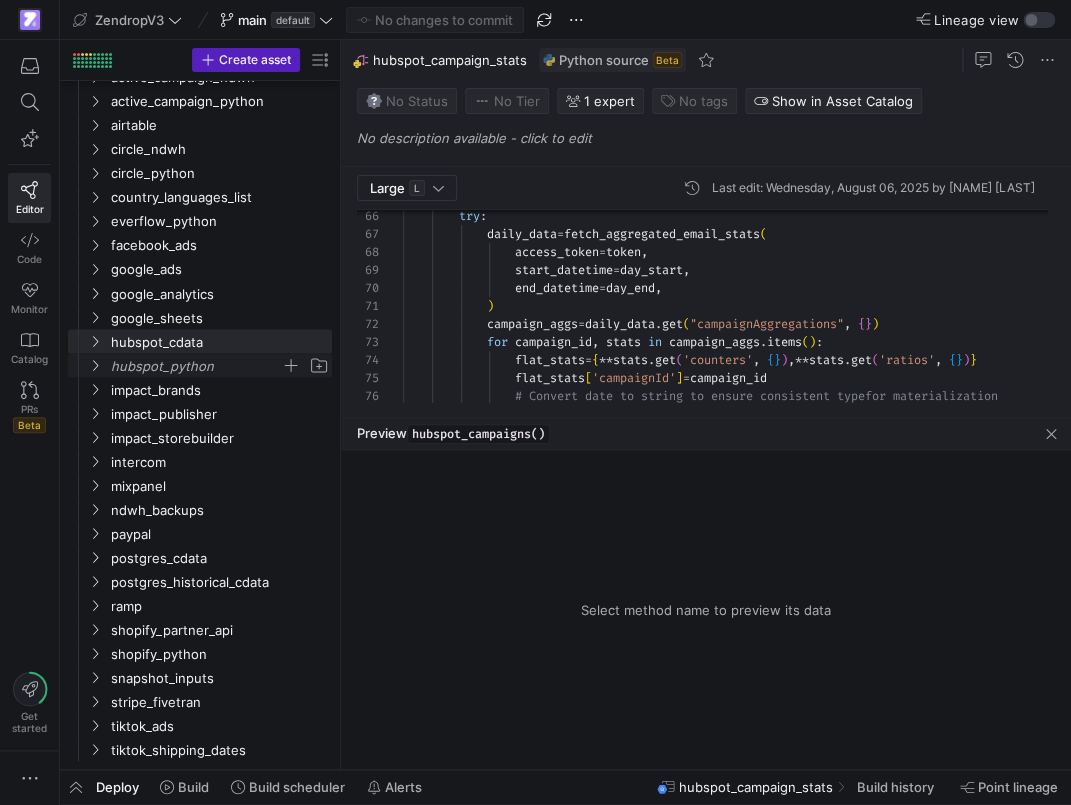 click on "hubspot_python" 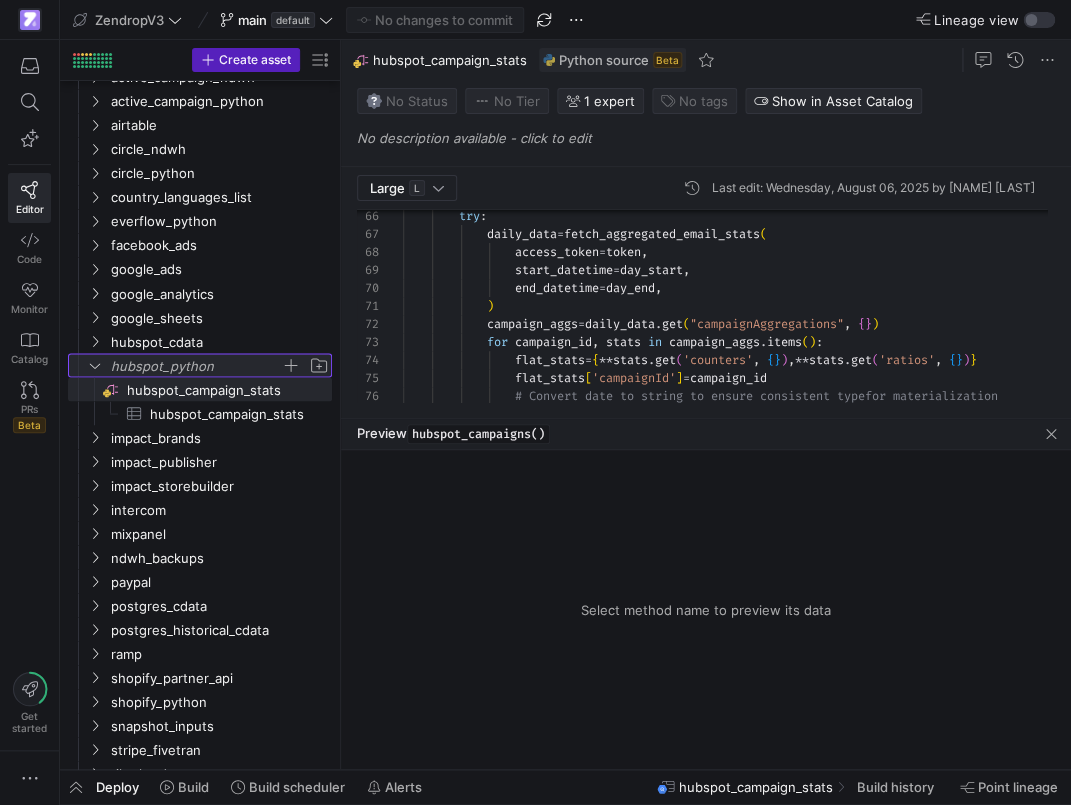 click on "hubspot_python" 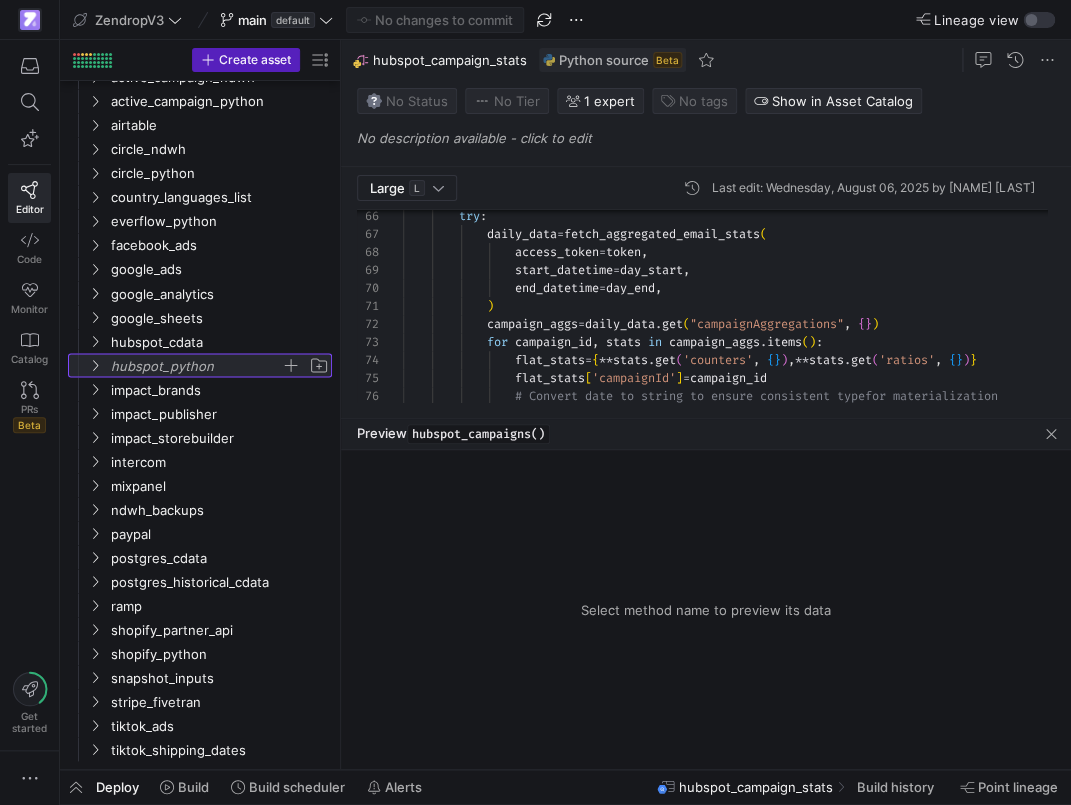 scroll, scrollTop: 643, scrollLeft: 0, axis: vertical 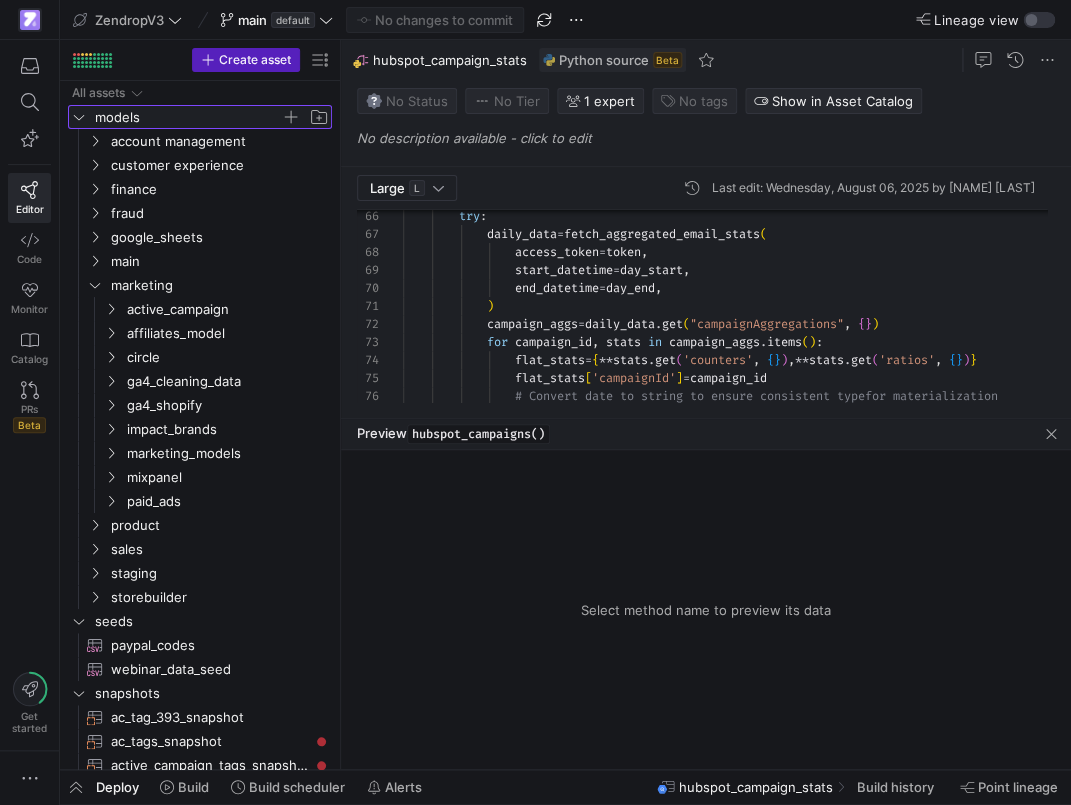 click on "models" 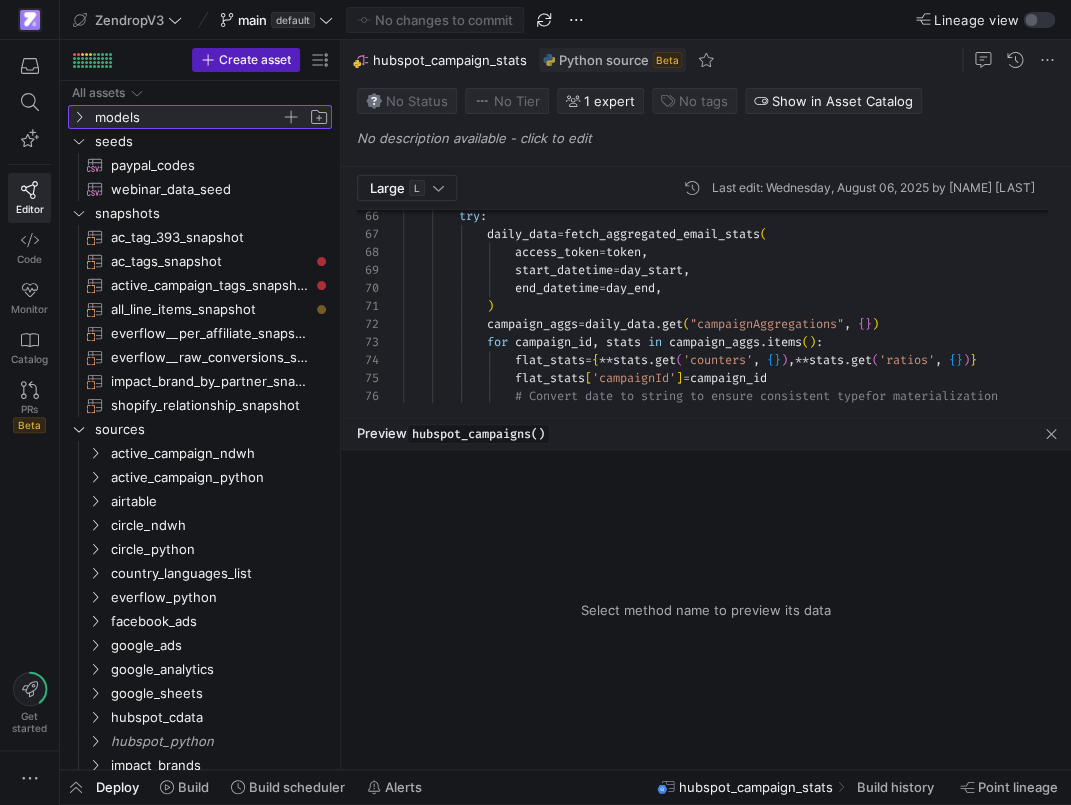 click on "models" 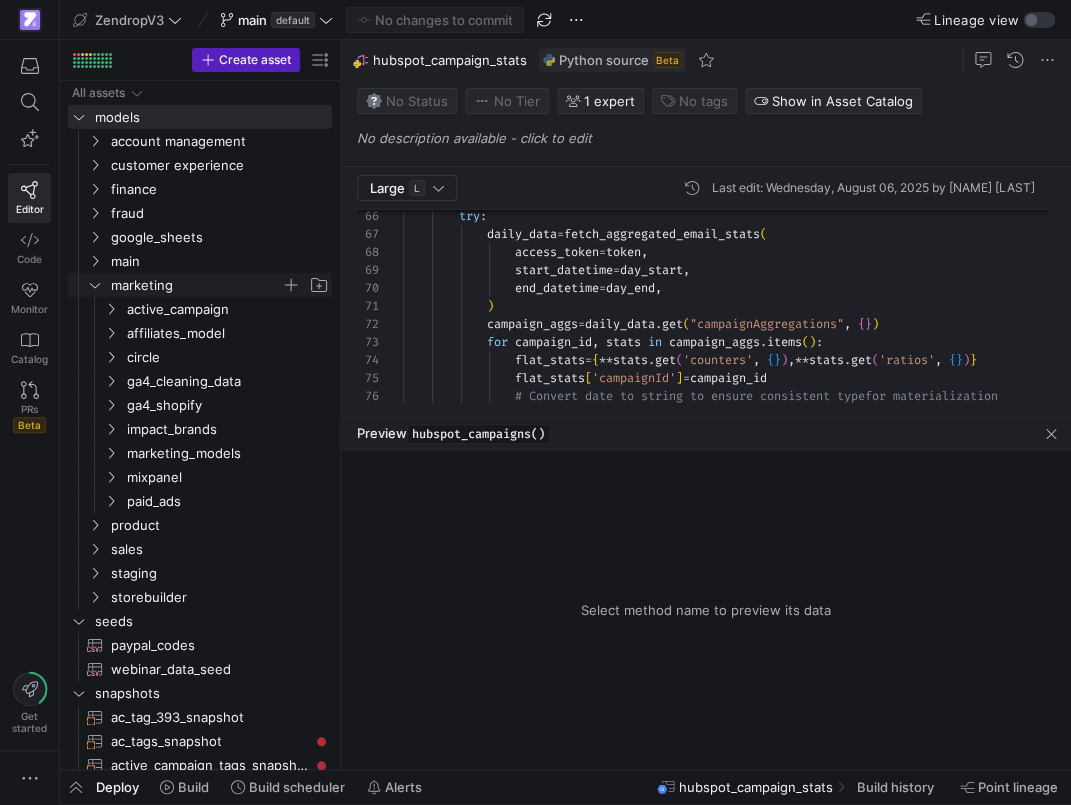 click on "marketing" 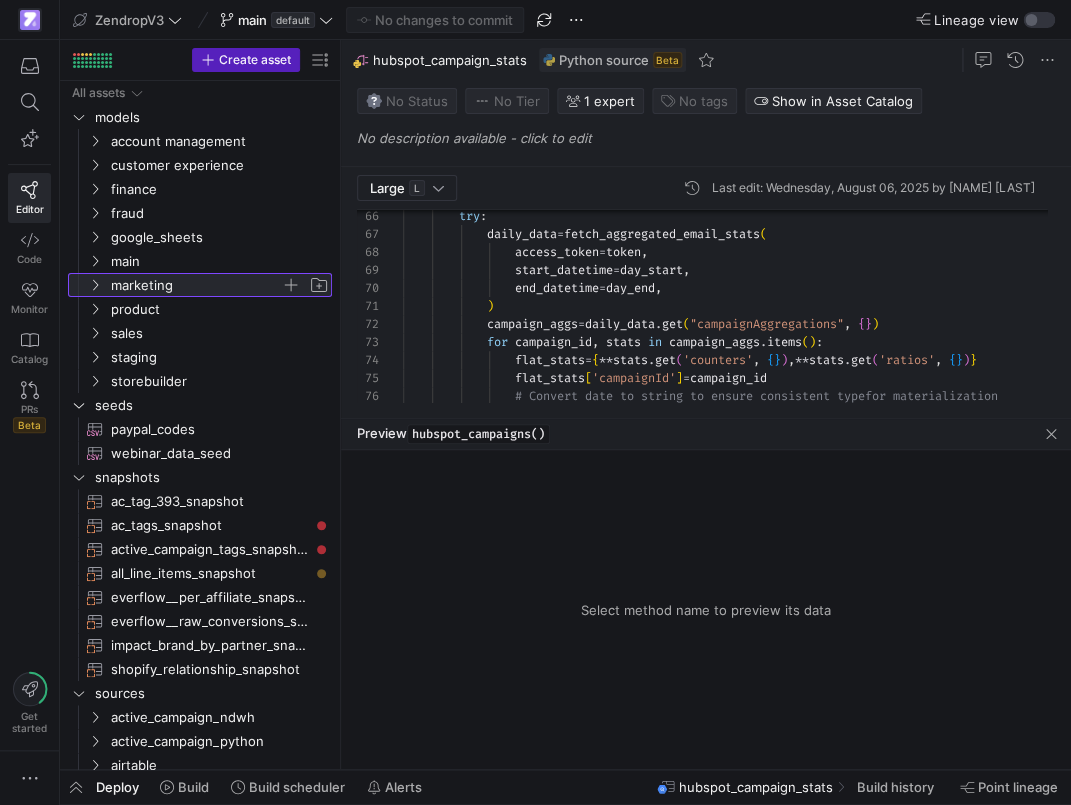click on "marketing" 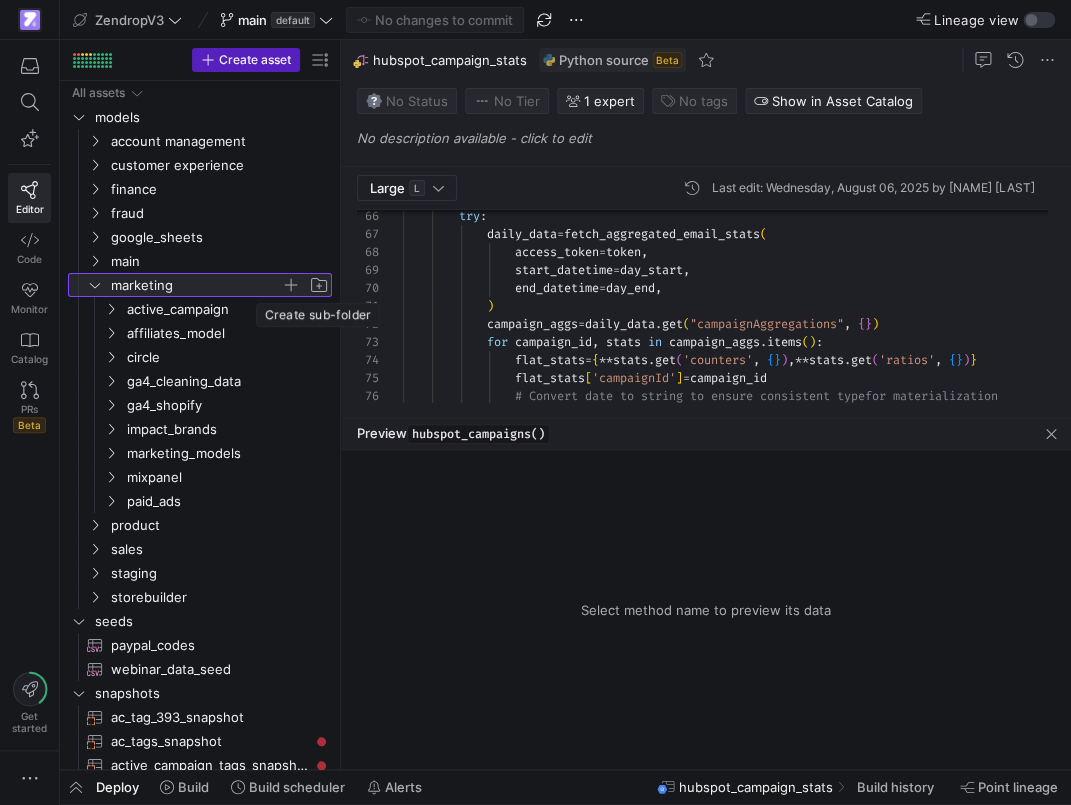 click 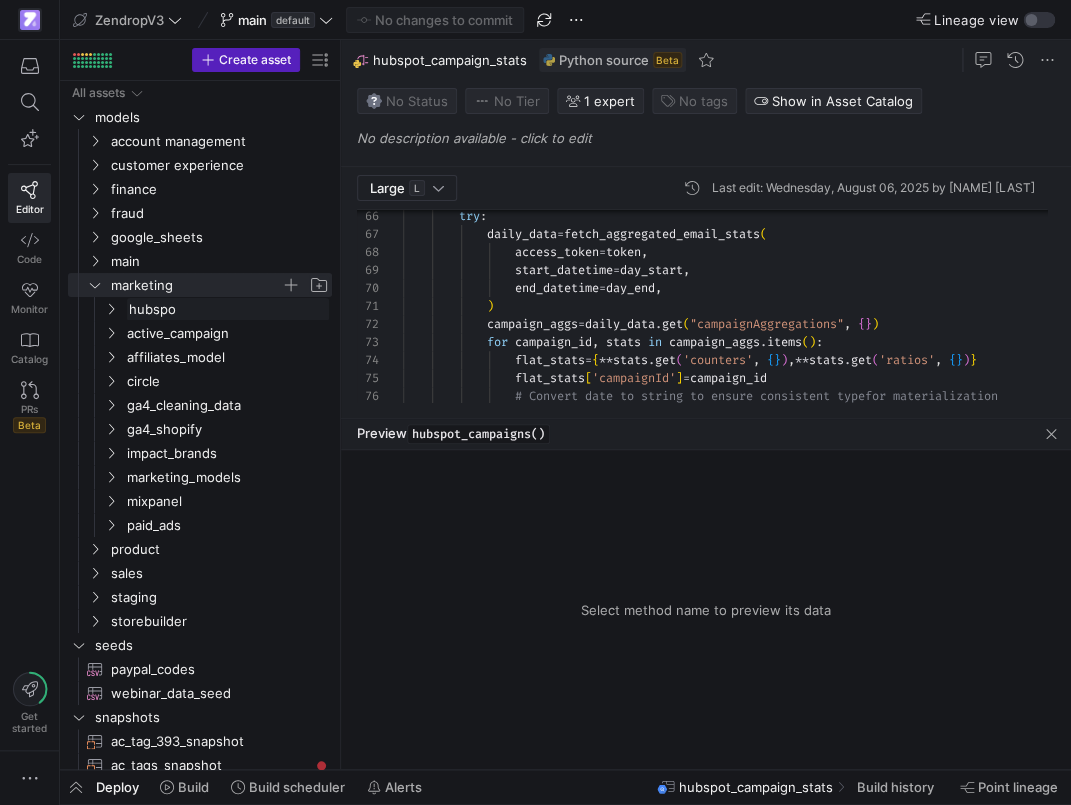 type on "hubspot" 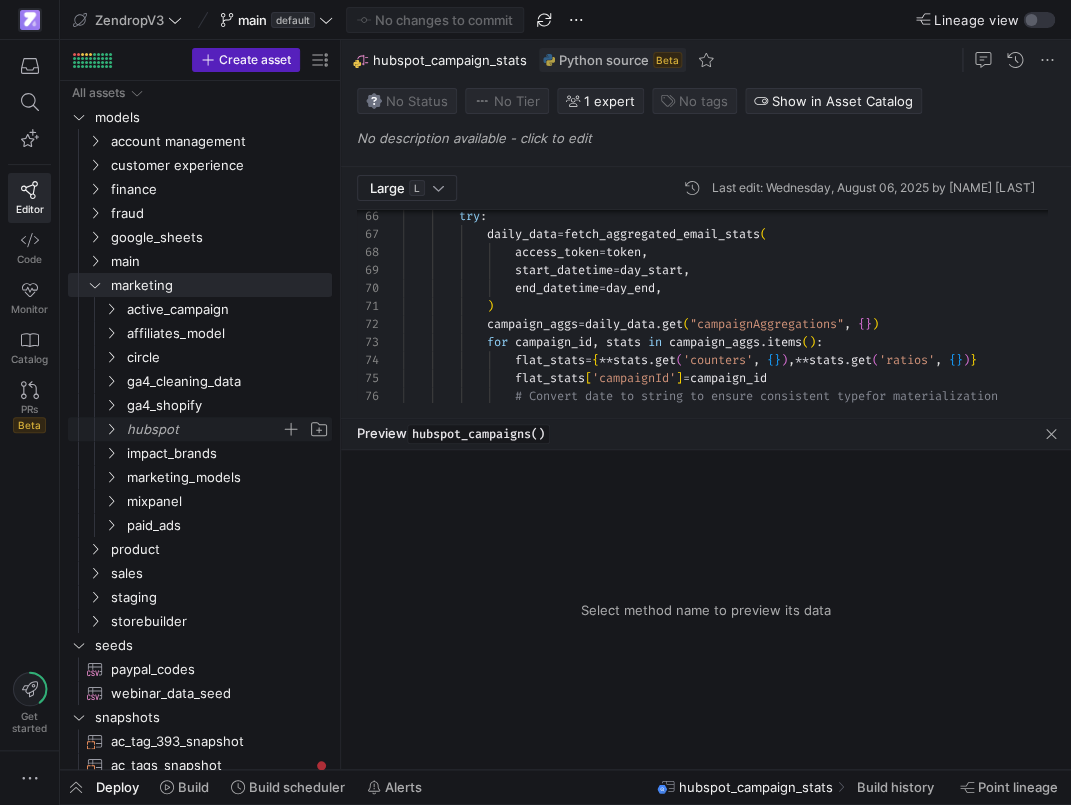 click on "hubspot" 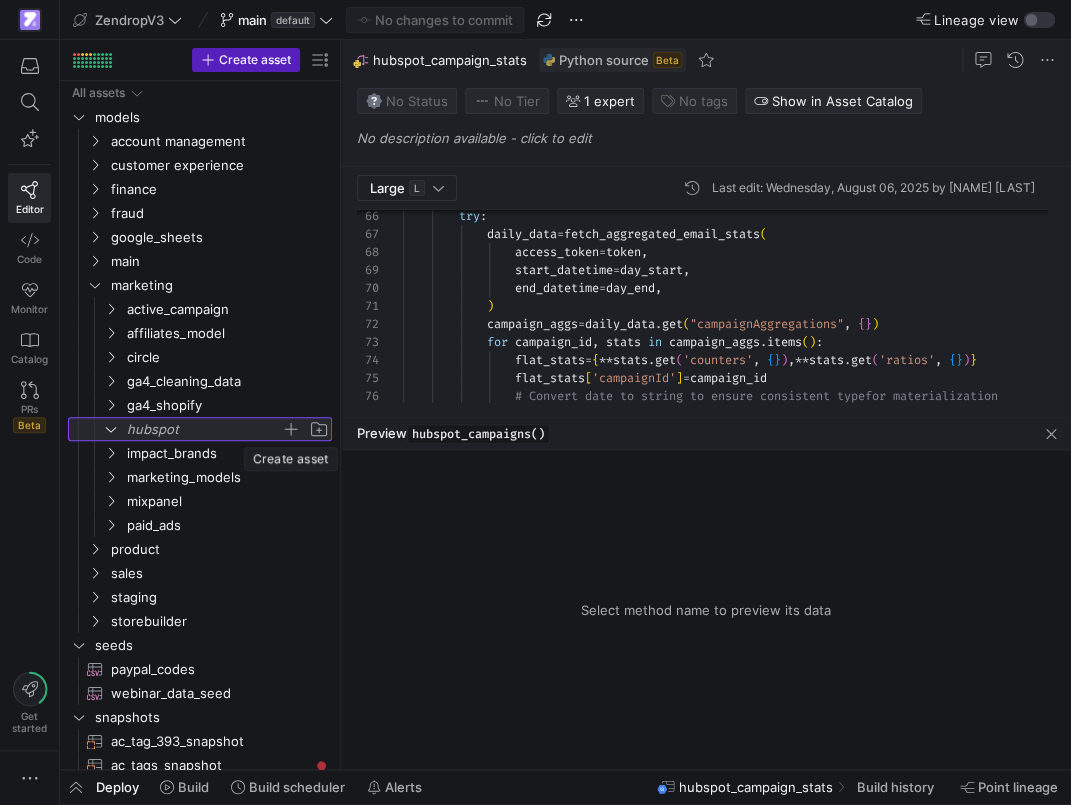 click 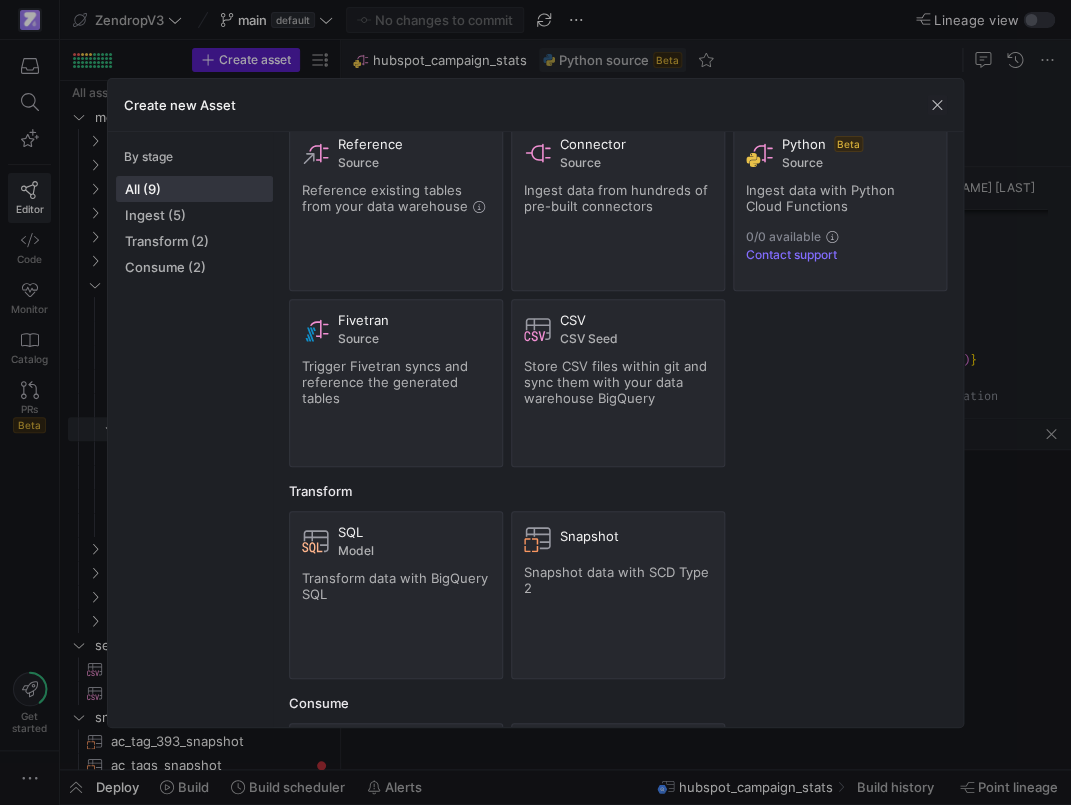 scroll, scrollTop: 0, scrollLeft: 0, axis: both 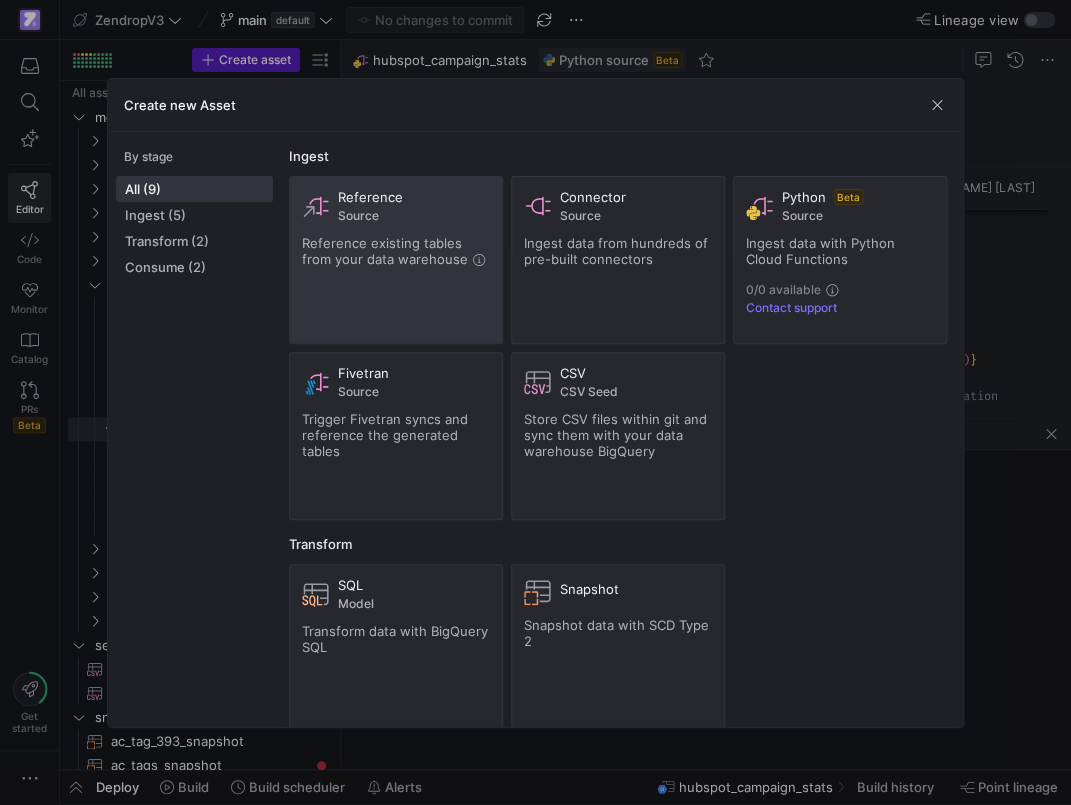 click on "Source" 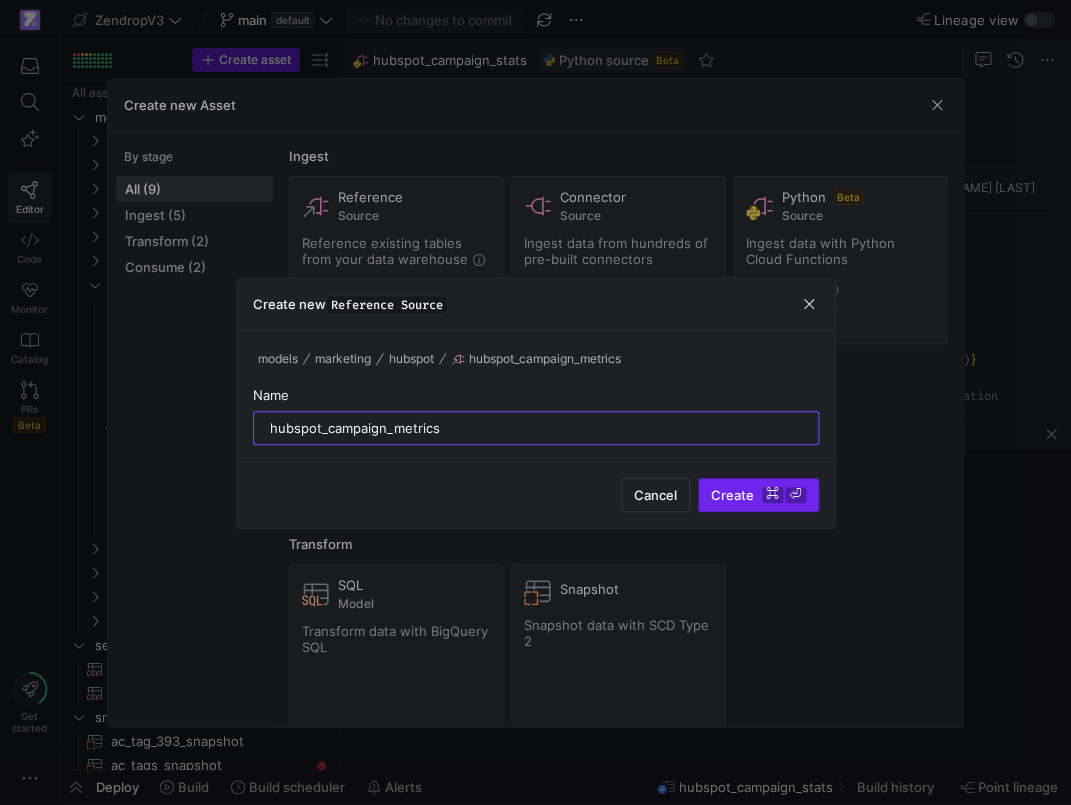 type on "hubspot_campaign_metrics" 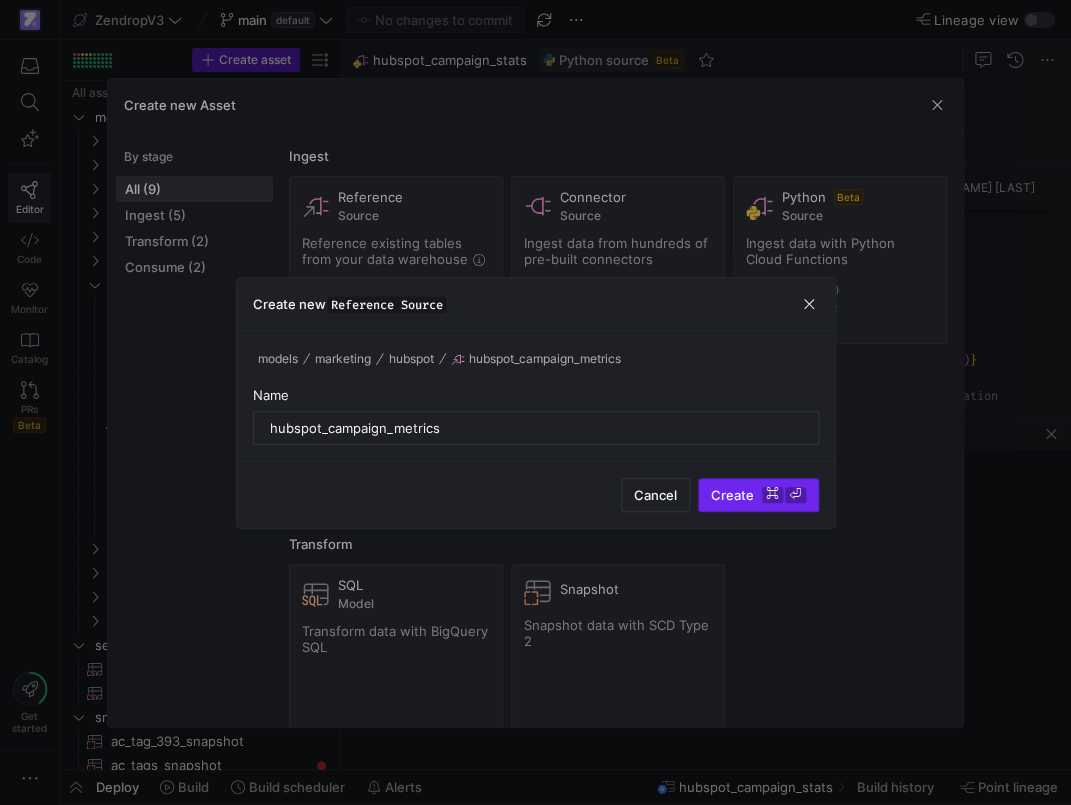 click on "Create  ⌘ ⏎" at bounding box center [758, 495] 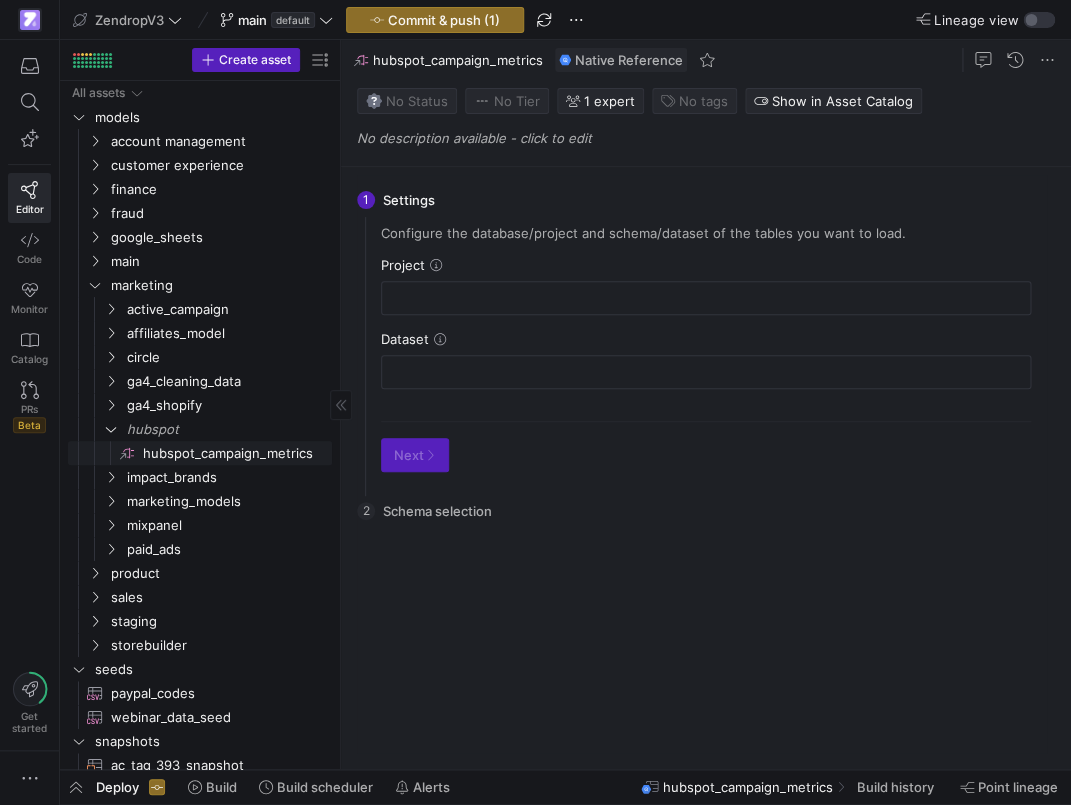 click on "hubspot_campaign_metrics" 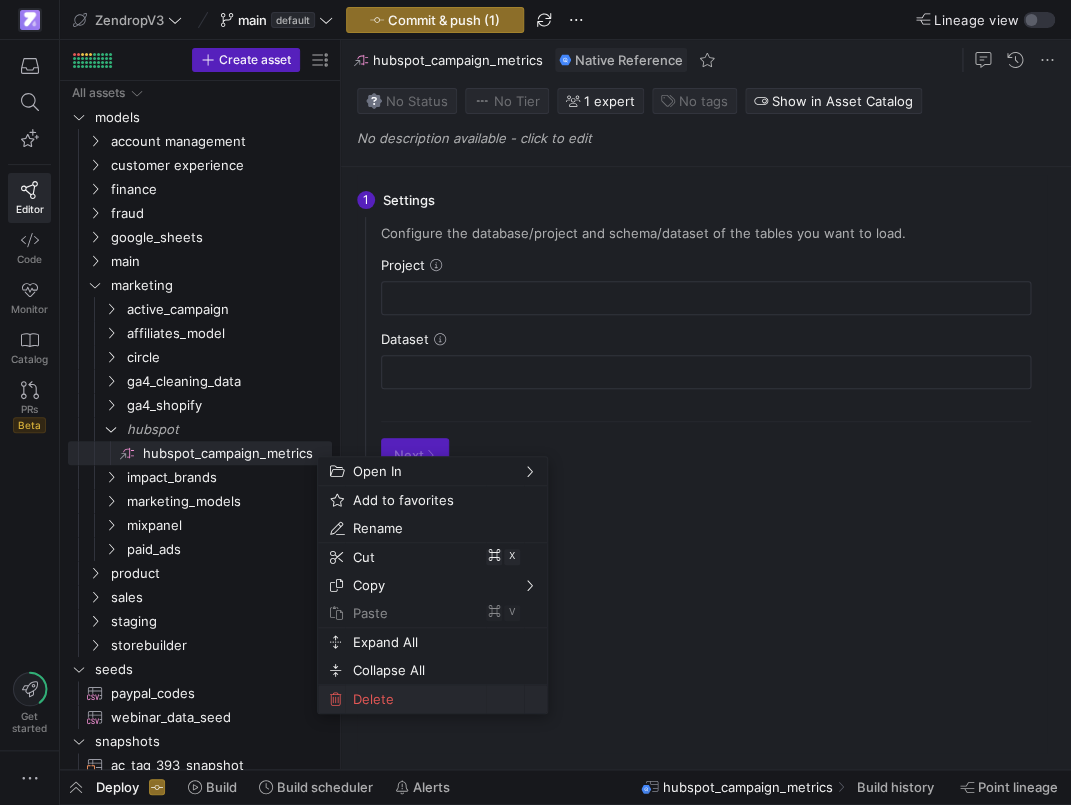 click on "Delete" at bounding box center [415, 699] 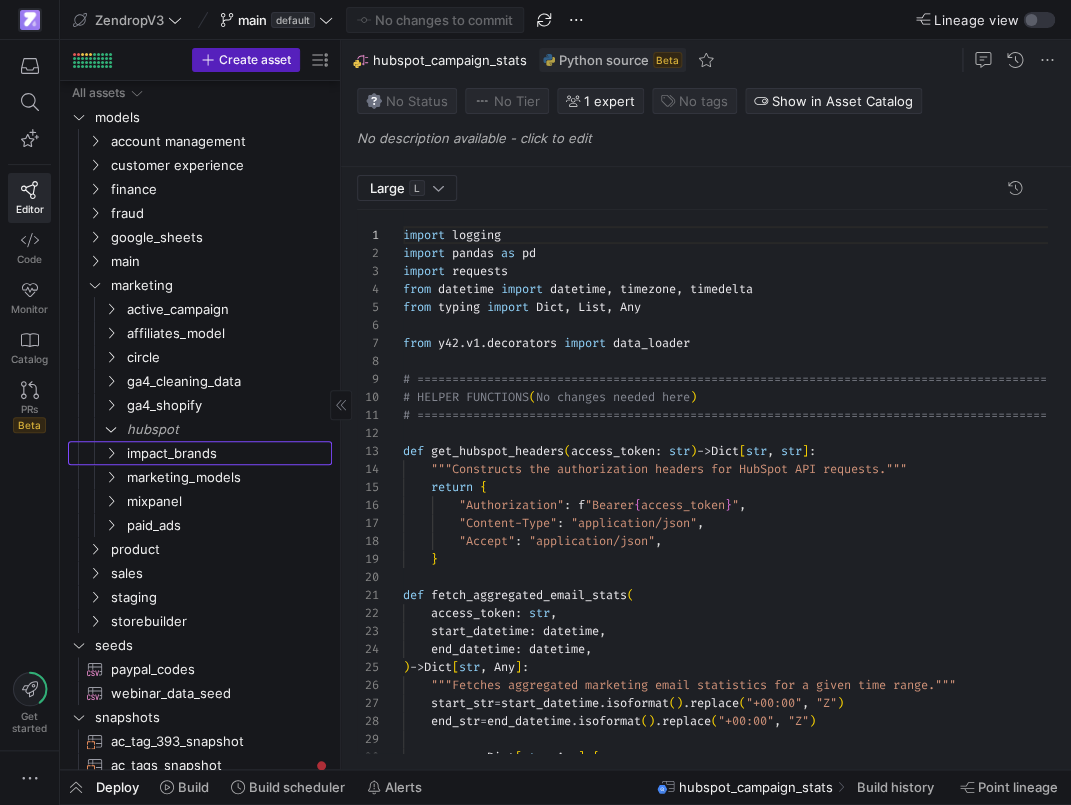 scroll, scrollTop: 512, scrollLeft: 0, axis: vertical 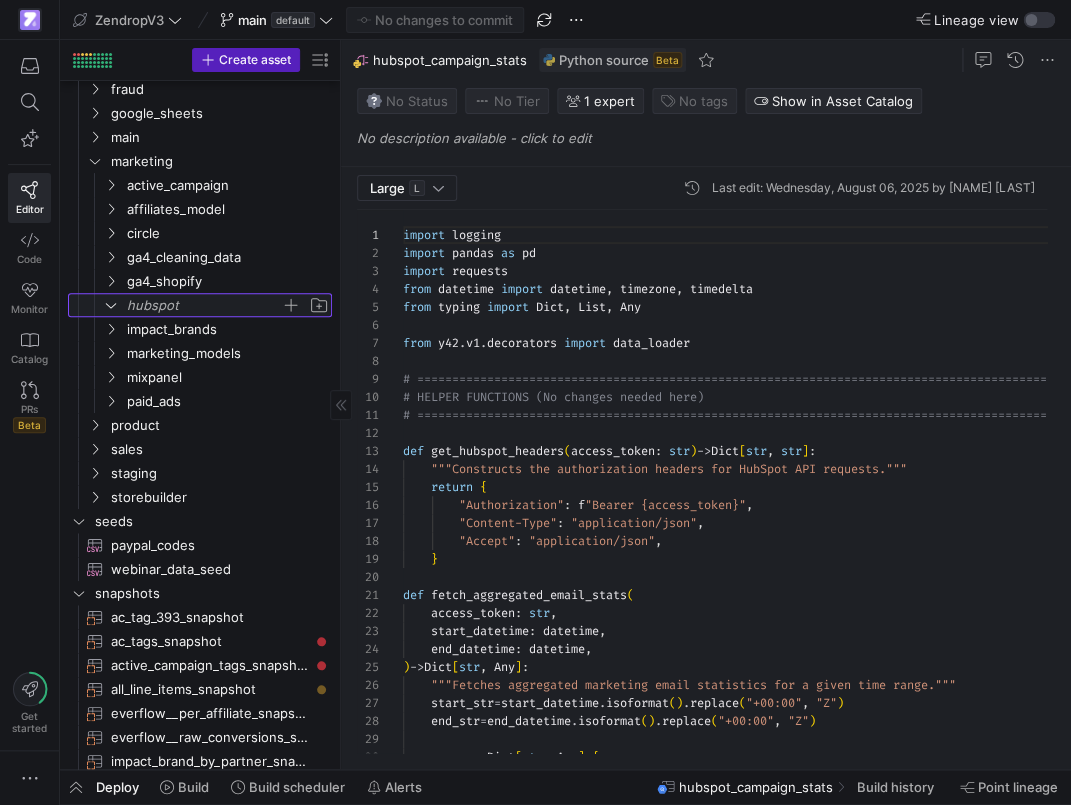 click on "hubspot" 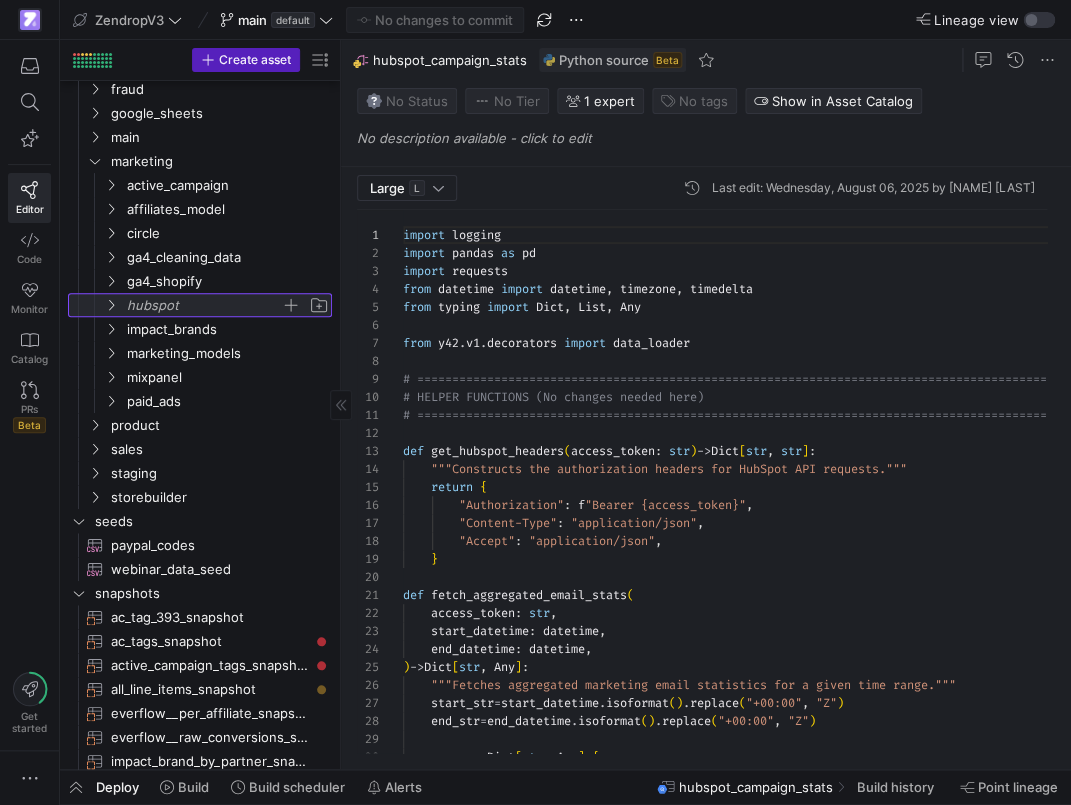 click on "hubspot" 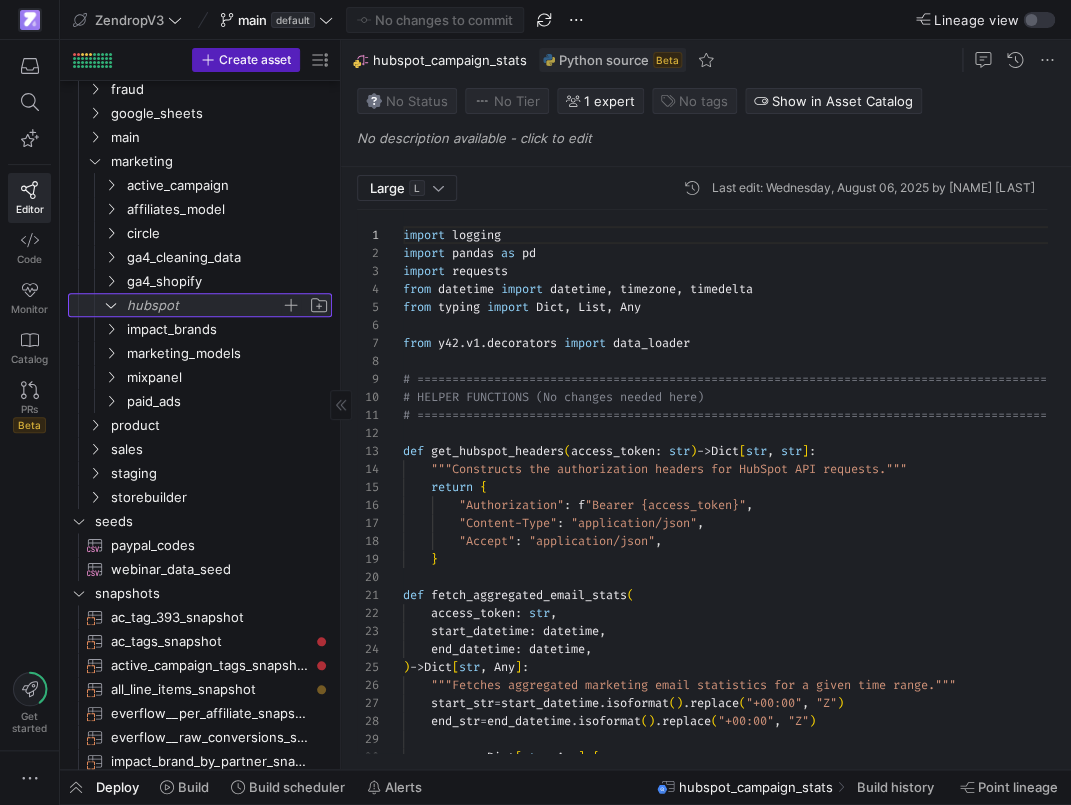 click 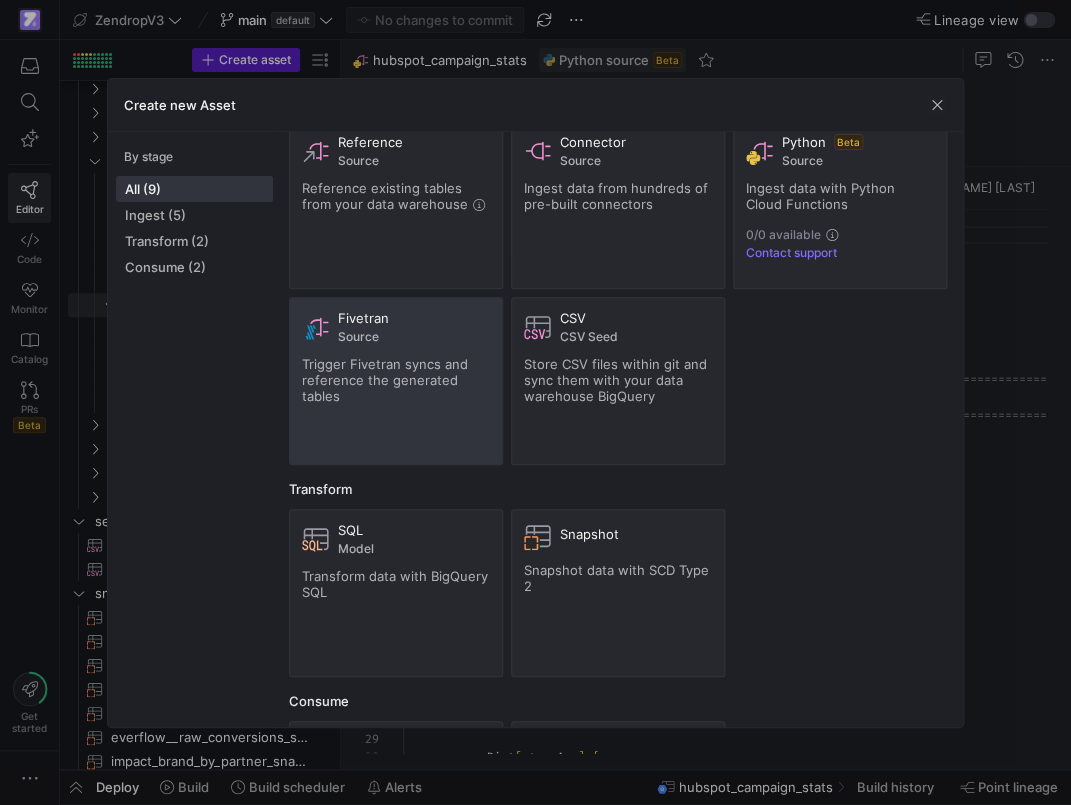 scroll, scrollTop: 77, scrollLeft: 0, axis: vertical 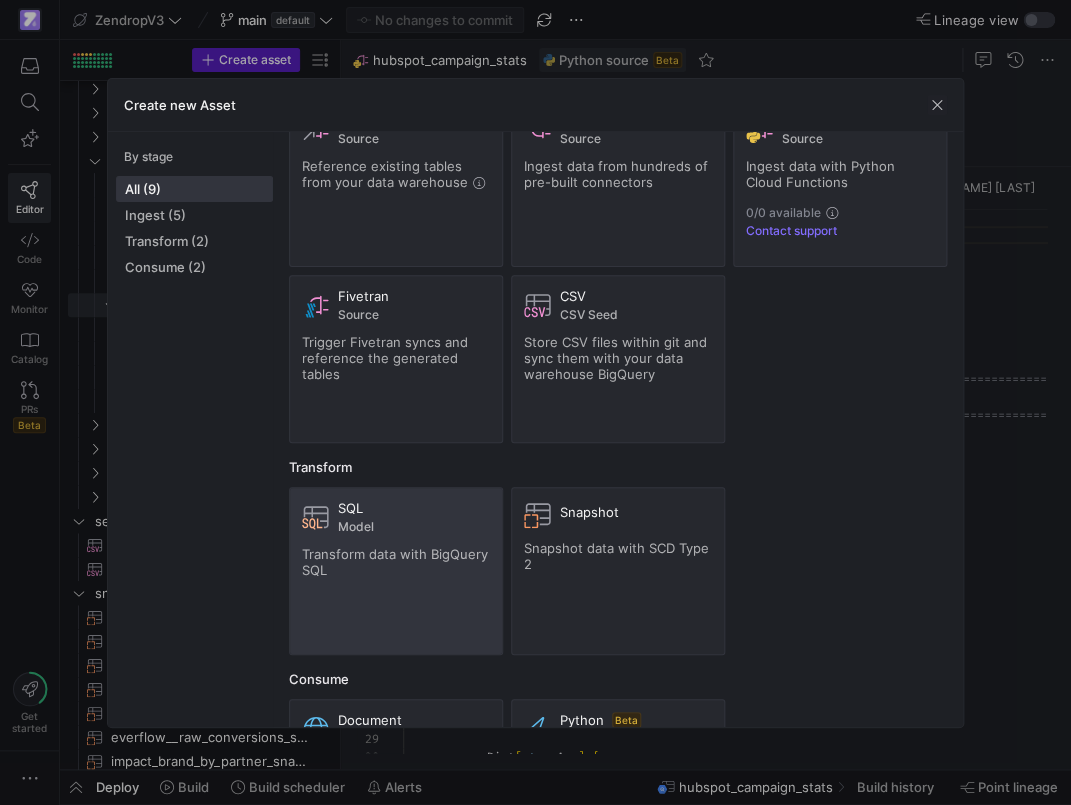 click on "SQL Model Transform data with BigQuery SQL" 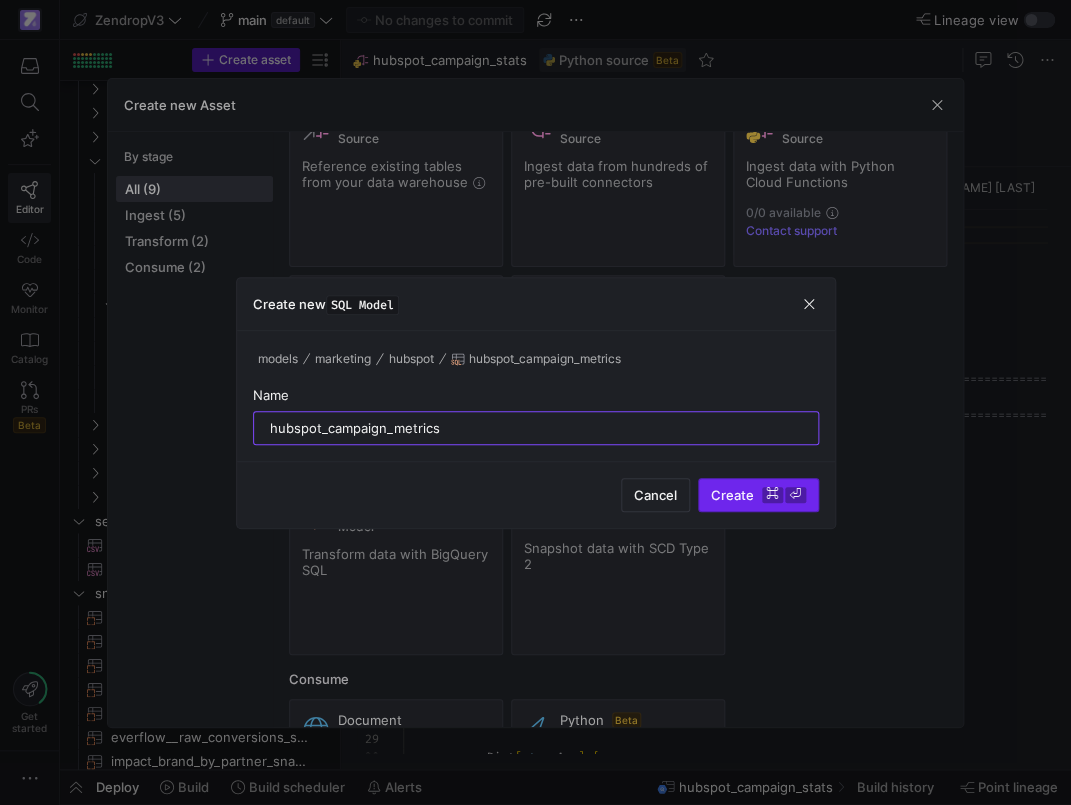 type on "hubspot_campaign_metrics" 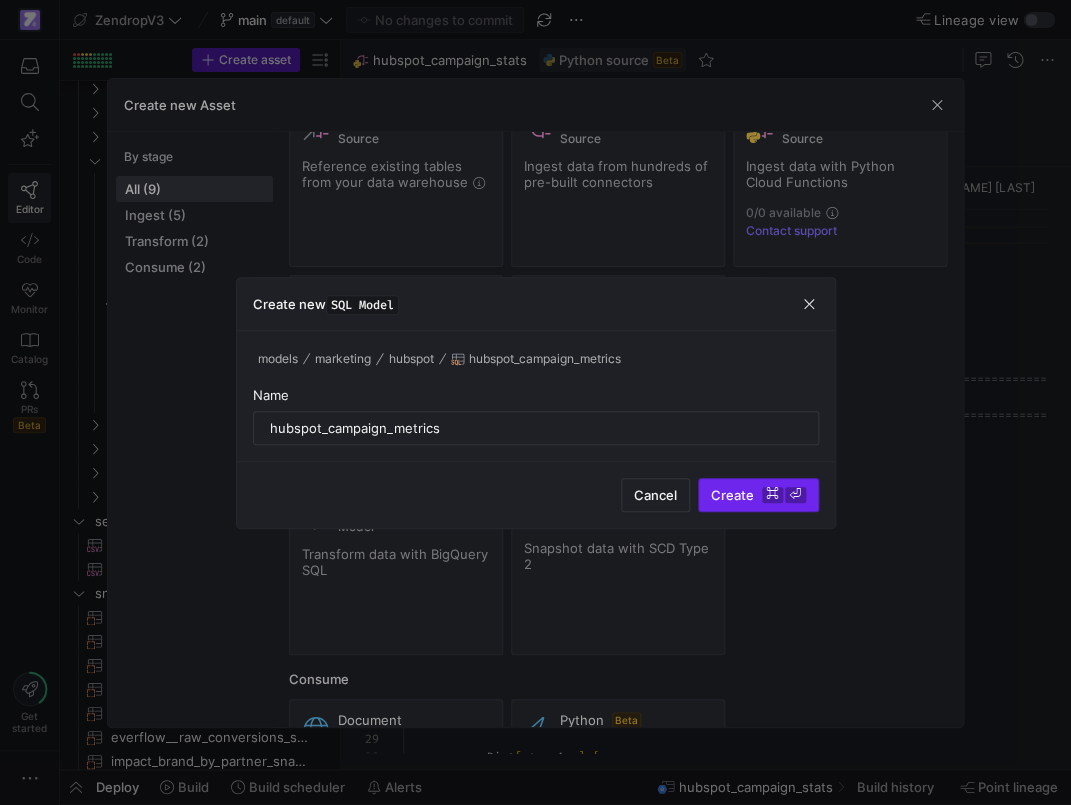click on "⌘" at bounding box center (772, 495) 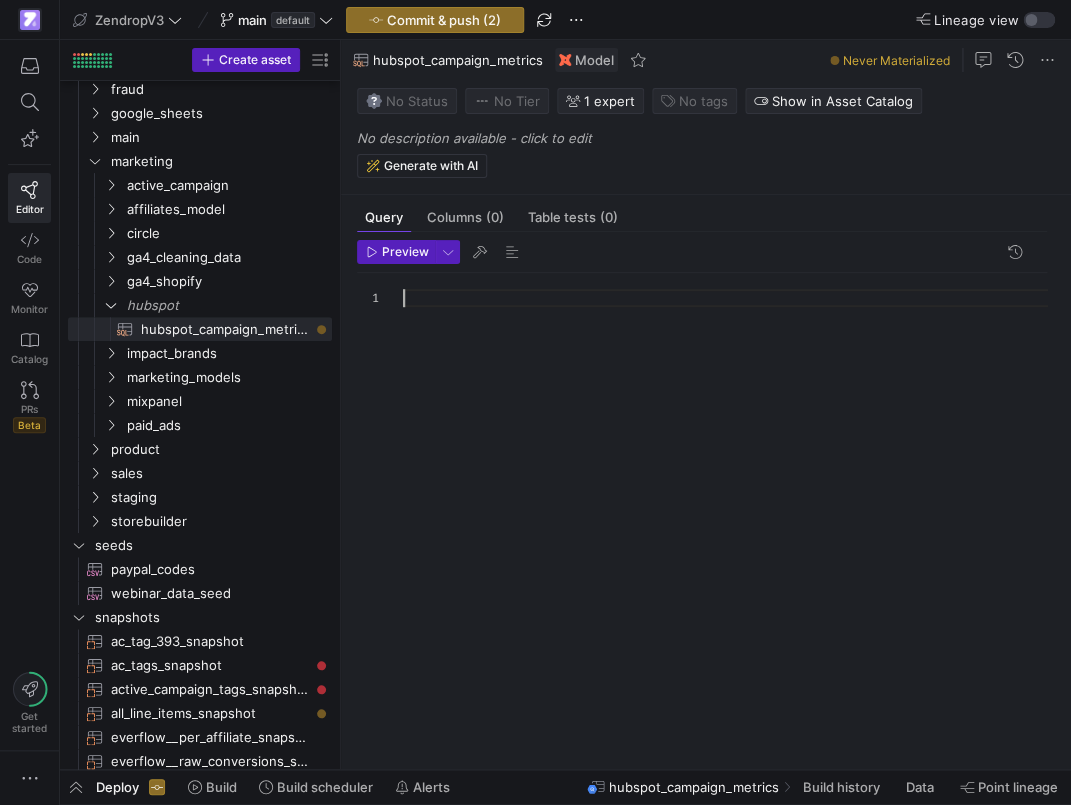 click at bounding box center (733, 509) 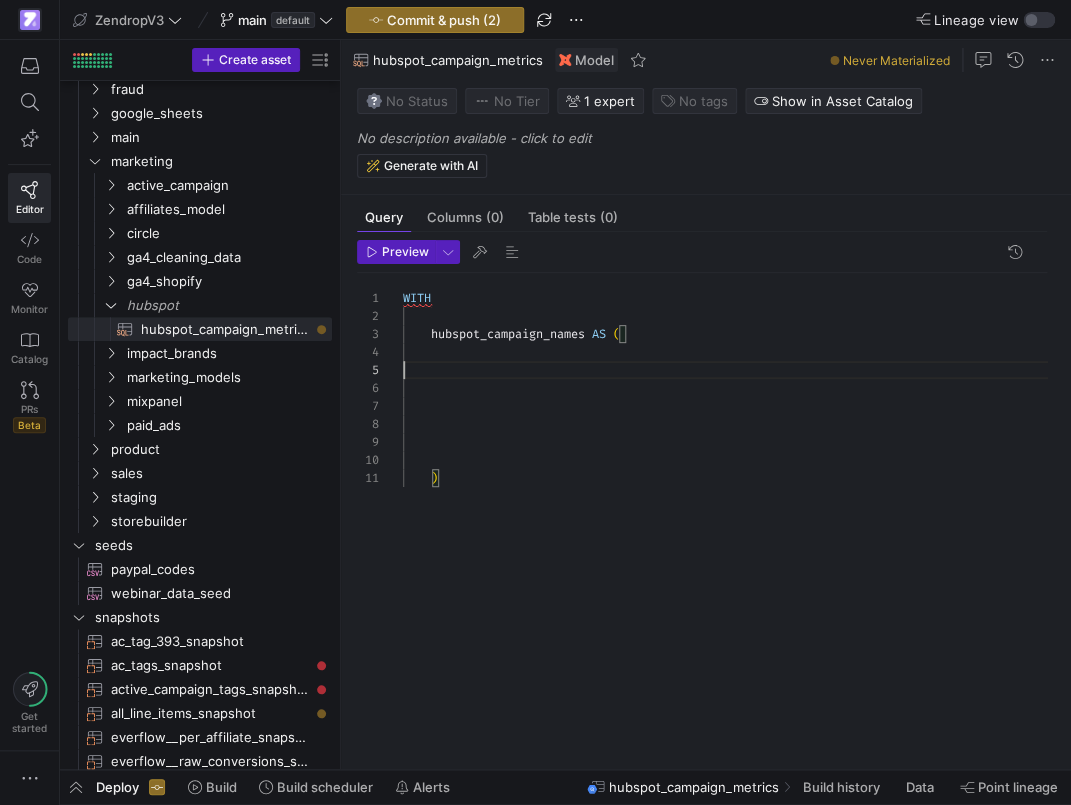 scroll, scrollTop: 72, scrollLeft: 0, axis: vertical 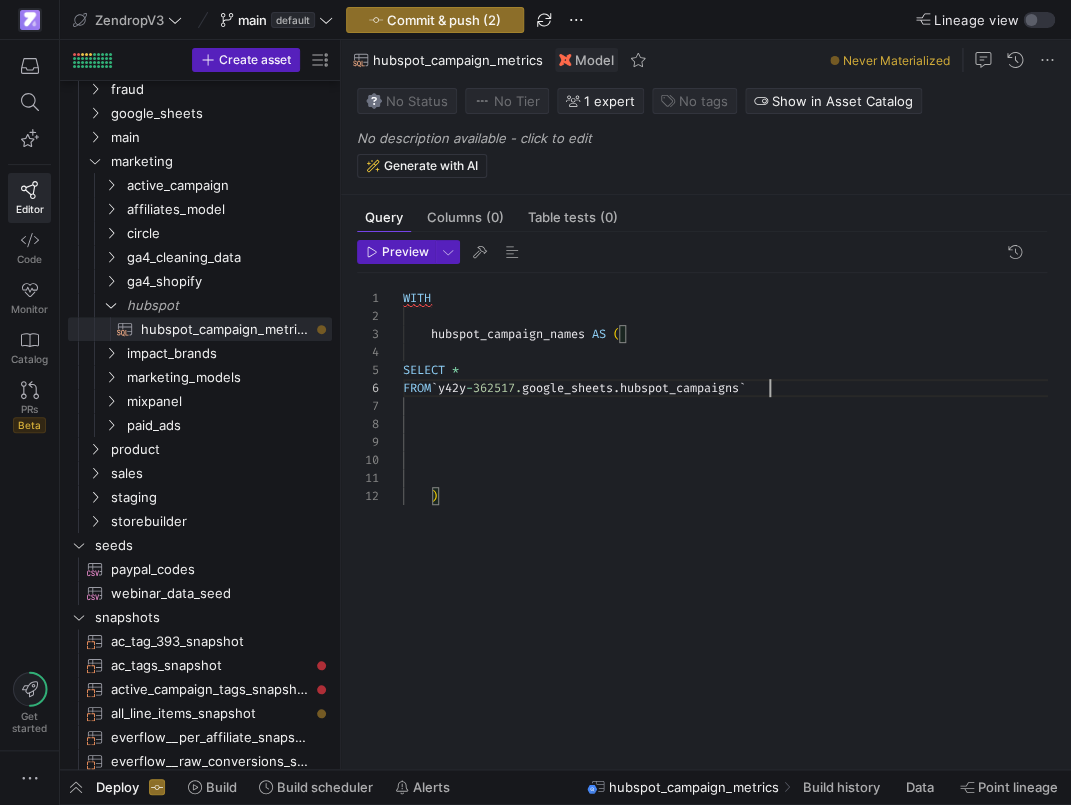 click on "WITH      hubspot_campaign_names   AS   ( SELECT   *   FROM  ` y42y - 362517. google_sheets . hubspot_campaigns `       )" at bounding box center [733, 509] 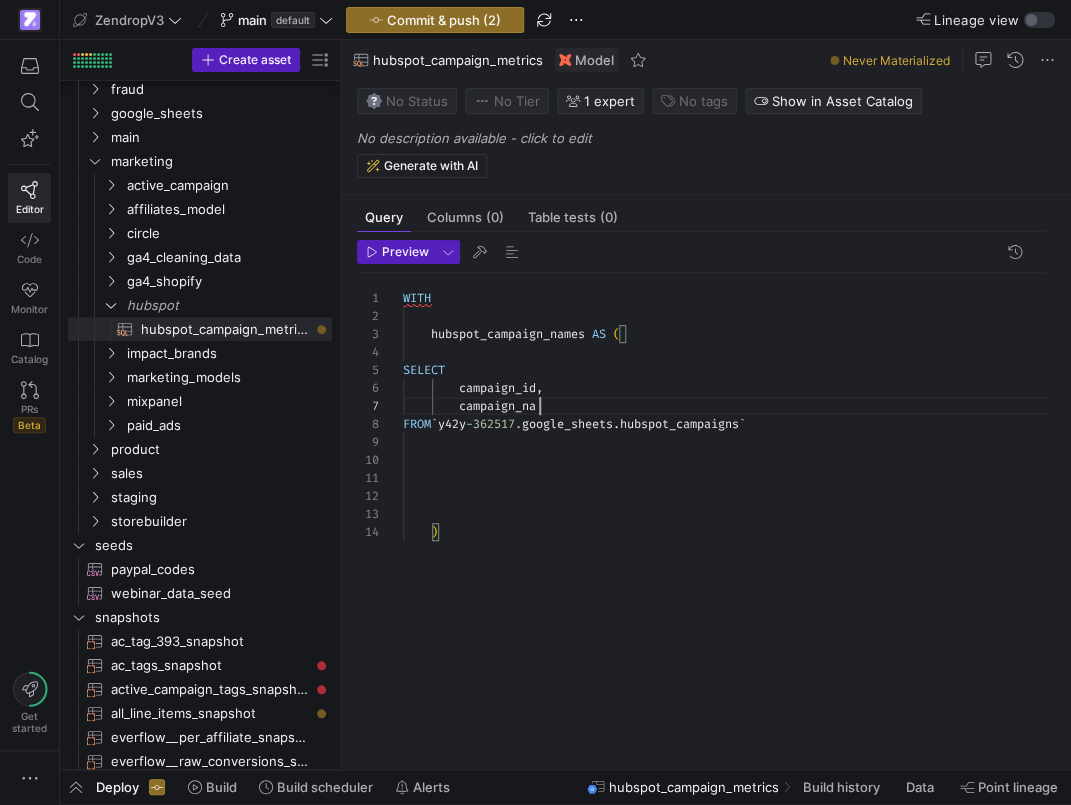 scroll, scrollTop: 108, scrollLeft: 151, axis: both 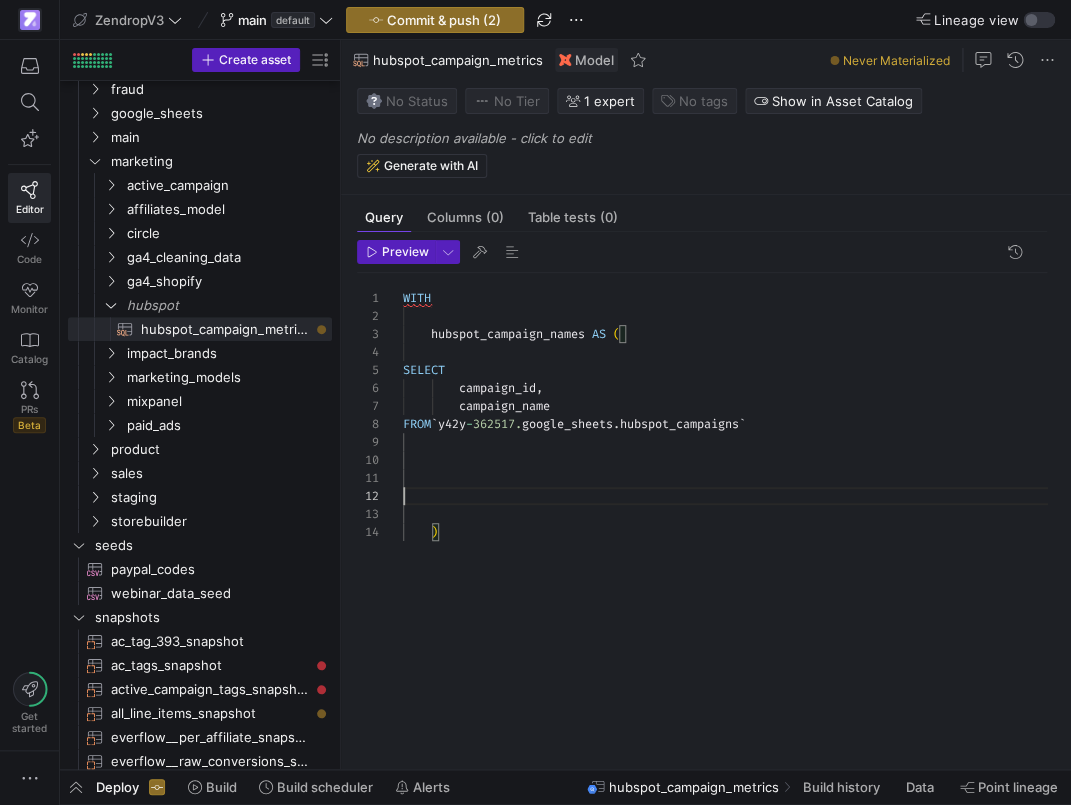 click on "WITH      hubspot_campaign_names   AS   ( SELECT   FROM  ` y42y - 362517. google_sheets . hubspot_campaigns `           campaign_id ,          campaign_name      )" at bounding box center [733, 509] 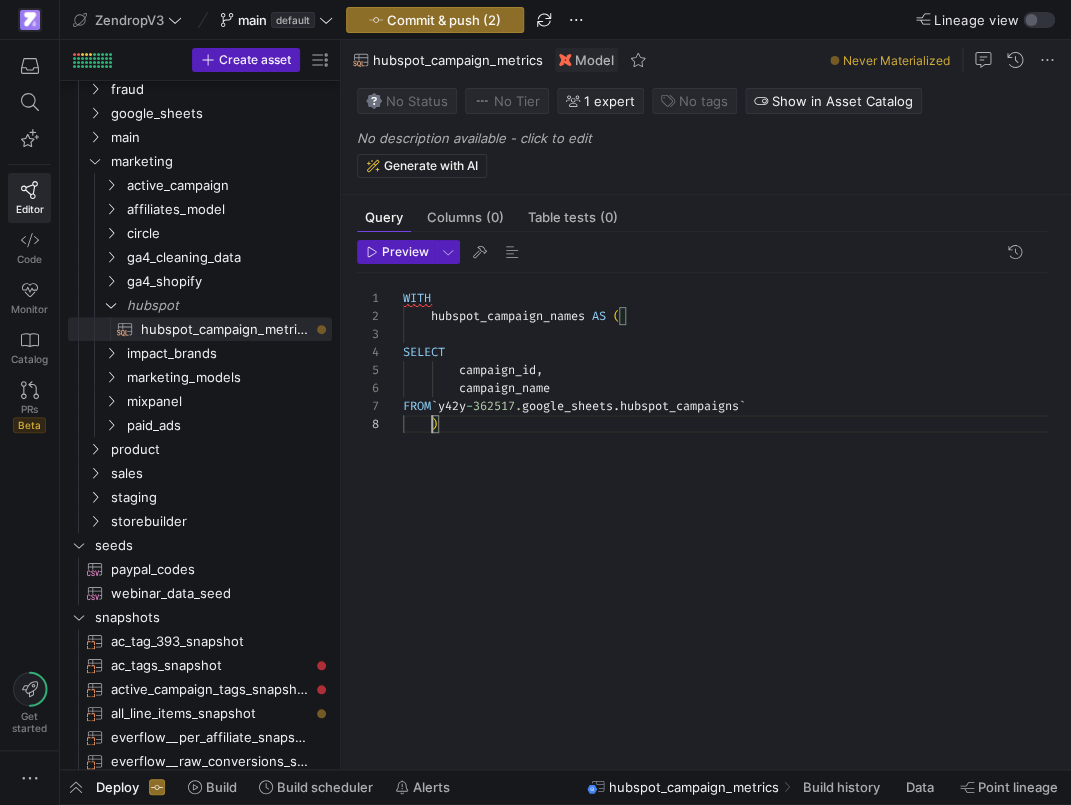 scroll, scrollTop: 126, scrollLeft: 0, axis: vertical 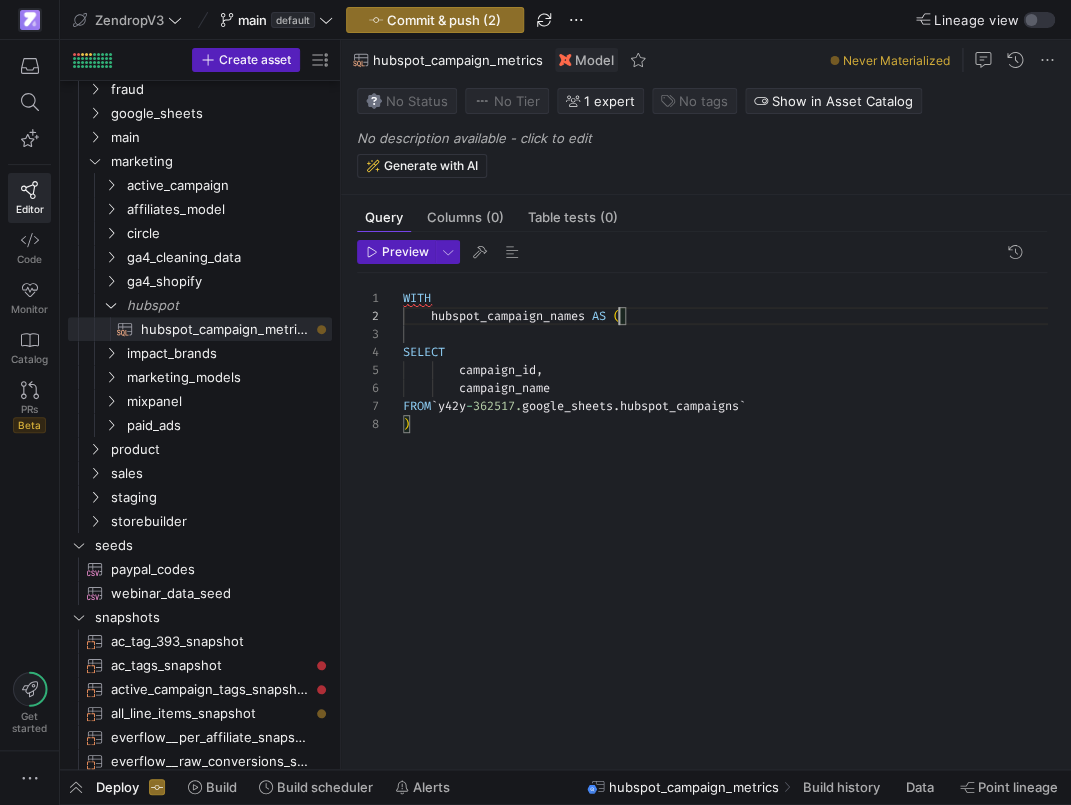 click on "WITH      hubspot_campaign_names   AS   ( SELECT   FROM  ` y42y - 362517. google_sheets . hubspot_campaigns `           campaign_id ,          campaign_name )" at bounding box center [733, 509] 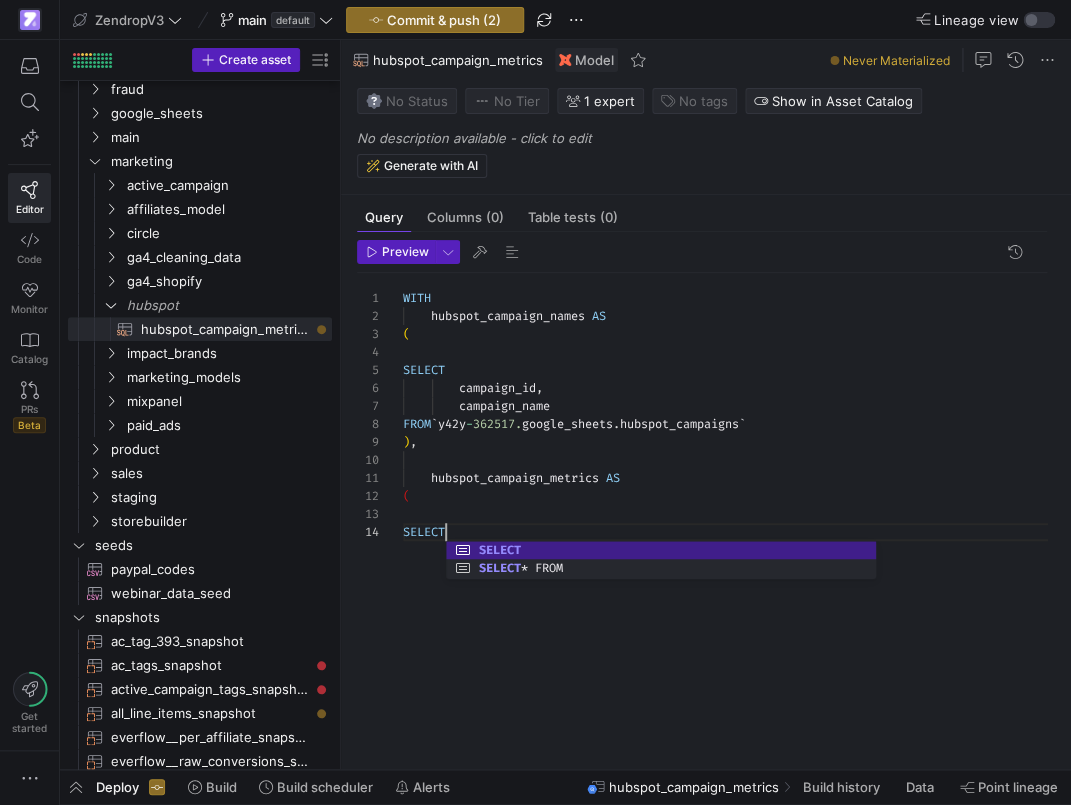 scroll, scrollTop: 54, scrollLeft: 43, axis: both 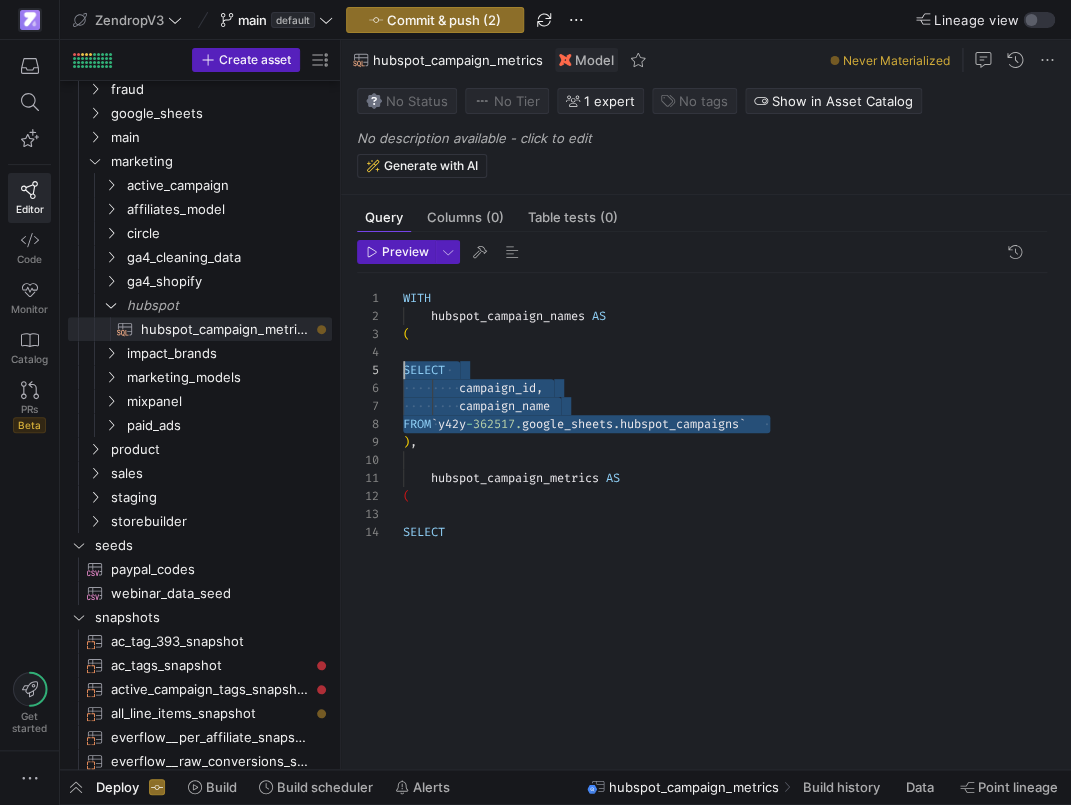 drag, startPoint x: 770, startPoint y: 421, endPoint x: 394, endPoint y: 368, distance: 379.717 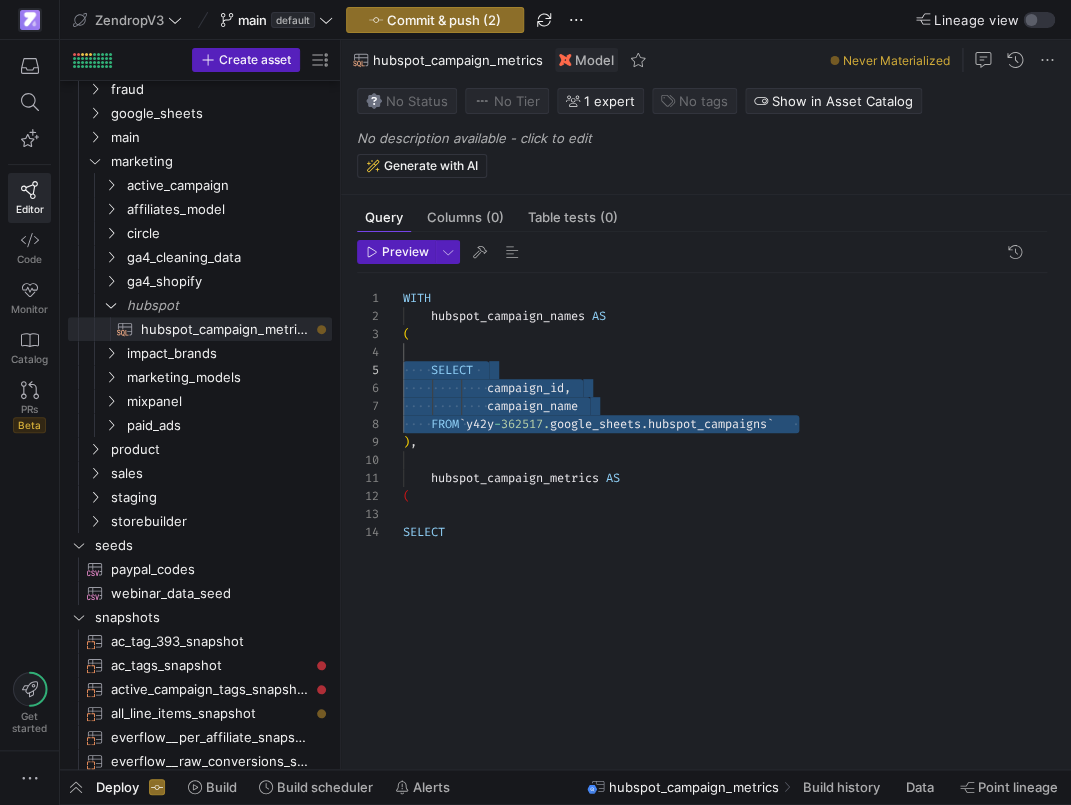 click on "WITH      hubspot_campaign_names   AS        SELECT        FROM  ` y42y - 362517. google_sheets . hubspot_campaigns `               campaign_id ,              campaign_name ( ) ,      hubspot_campaign_metrics   AS   ( SELECT" at bounding box center [733, 509] 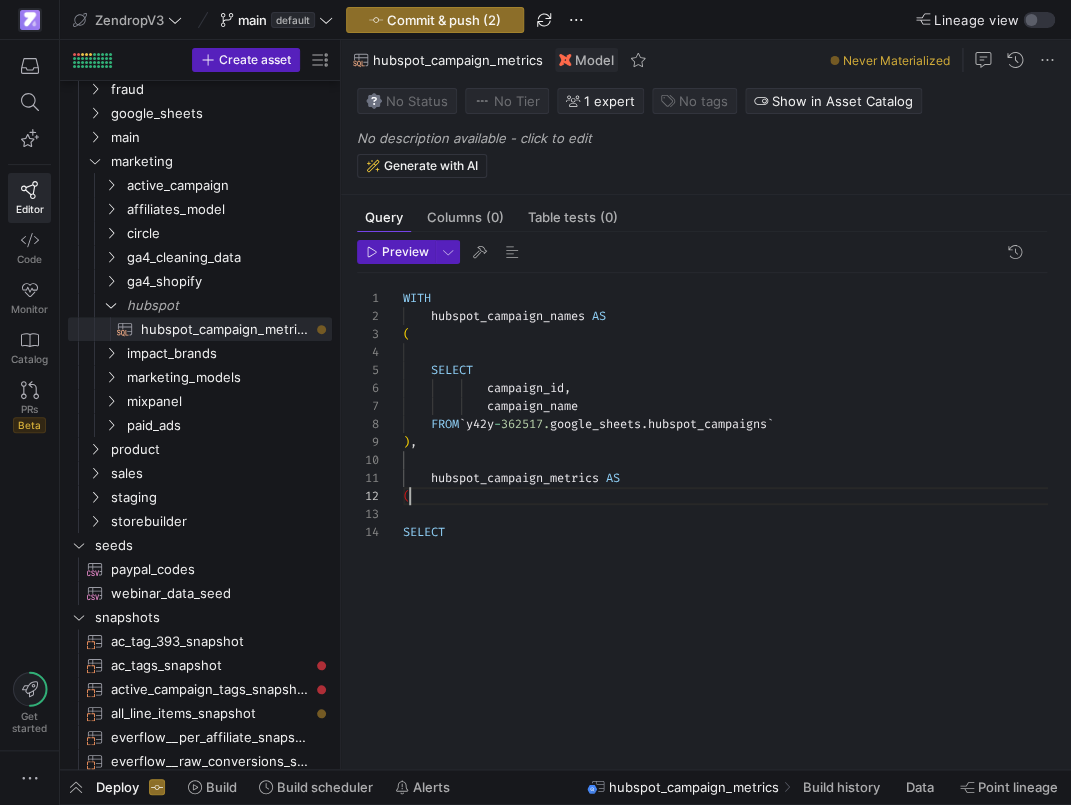 scroll, scrollTop: 18, scrollLeft: 7, axis: both 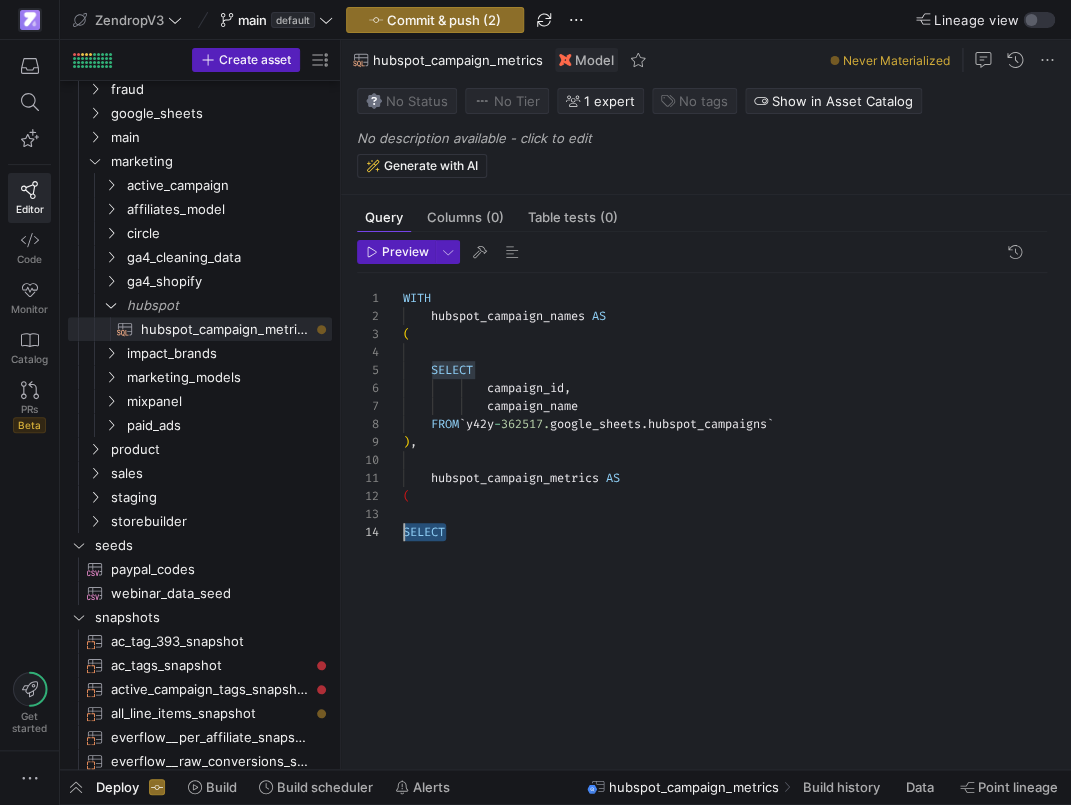 drag, startPoint x: 449, startPoint y: 531, endPoint x: 397, endPoint y: 533, distance: 52.03845 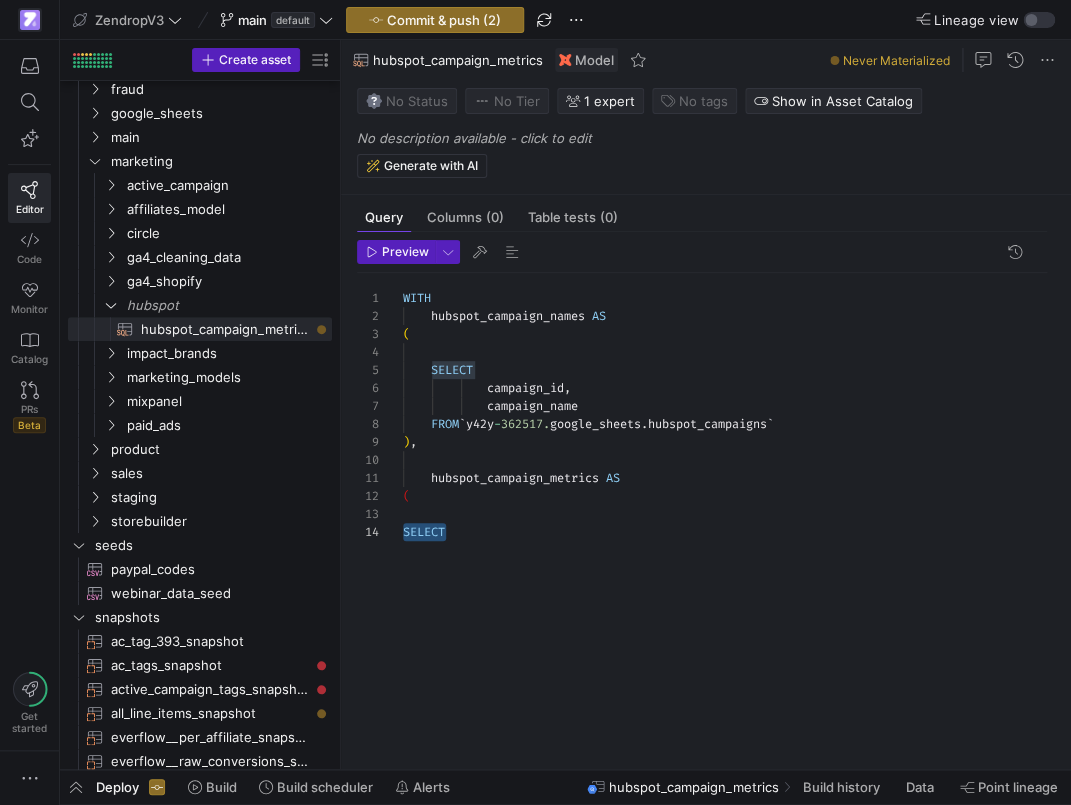 scroll, scrollTop: 54, scrollLeft: 43, axis: both 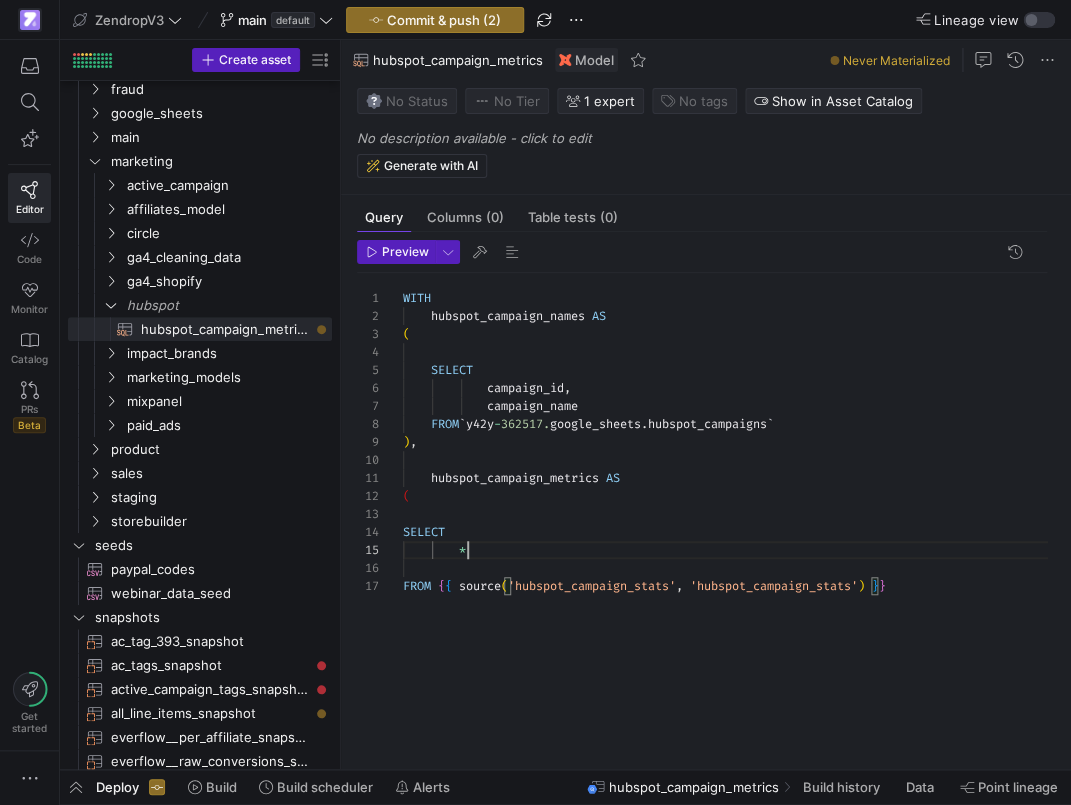 click on "WITH      hubspot_campaign_names   AS        SELECT        FROM  ` y42y - 362517. google_sheets . hubspot_campaigns `               campaign_id ,              campaign_name ( ) ,      hubspot_campaign_metrics   AS   ( SELECT          * FROM   { {   source ( 'hubspot_campaign_stats' ,   'hubspot_campaign_stats' )   } }" at bounding box center [733, 509] 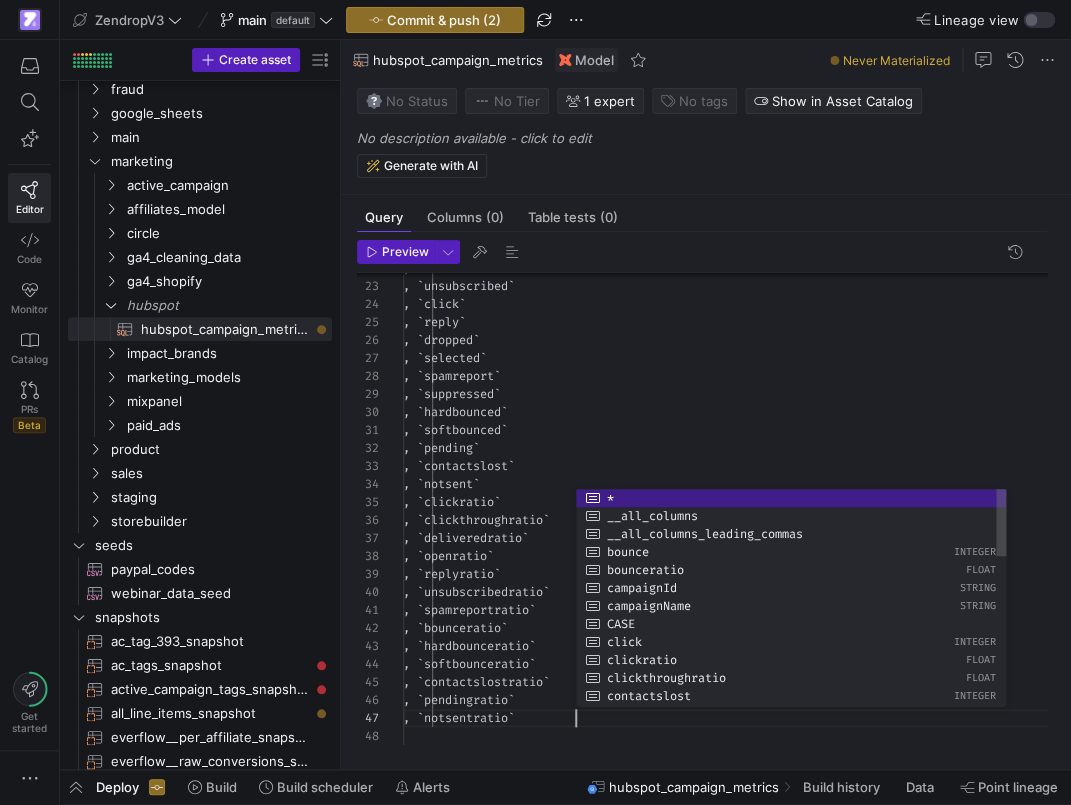 scroll, scrollTop: 108, scrollLeft: 173, axis: both 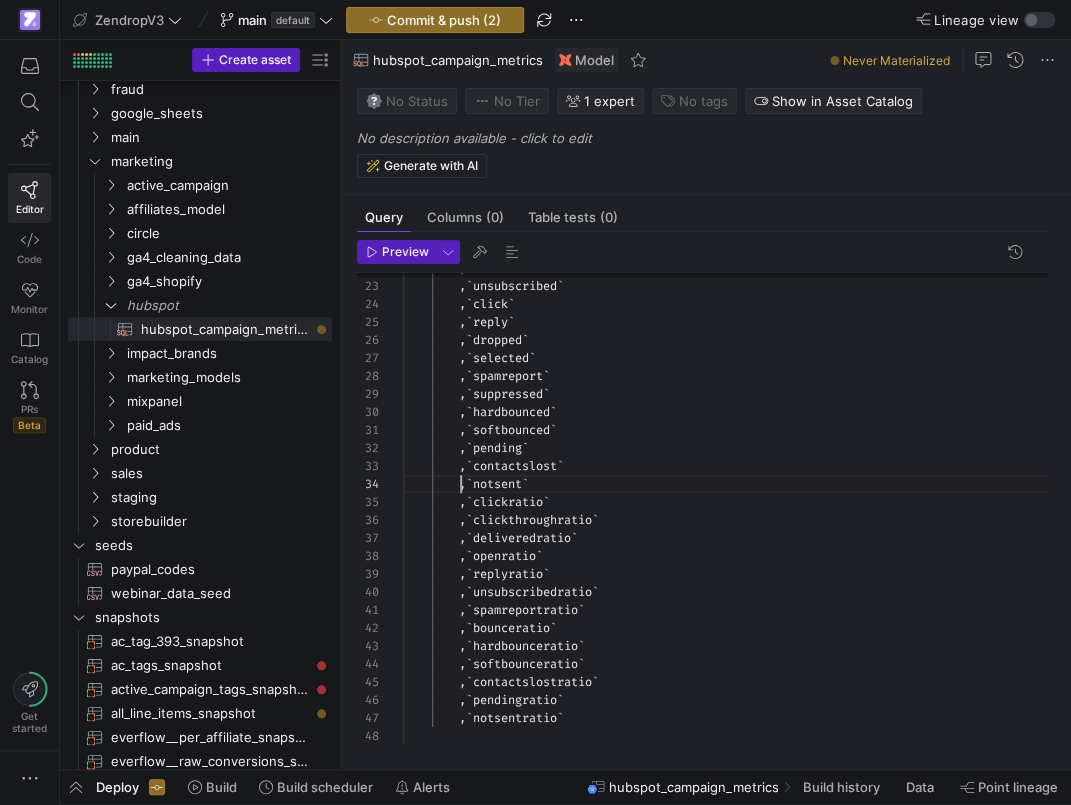 click on ",  ` bounce `          ,  ` unsubscribed `          ,  ` click `          ,  ` reply `          ,  ` dropped `          ,  ` selected `          ,  ` spamreport `          ,  ` suppressed `          ,  ` hardbounced `          ,  ` softbounced `          ,  ` pending `          ,  ` contactslost `          ,  ` notsent `          ,  ` clickratio `          ,  ` clickthroughratio `          ,  ` deliveredratio `          ,  ` openratio `          ,  ` replyratio `          ,  ` unsubscribedratio `          ,  ` spamreportratio `          ,  ` bounceratio `          ,  ` hardbounceratio `          ,  ` softbounceratio `          ,  ` contactslostratio `          ,  ` pendingratio `          ,  ` notsentratio `" at bounding box center [733, 314] 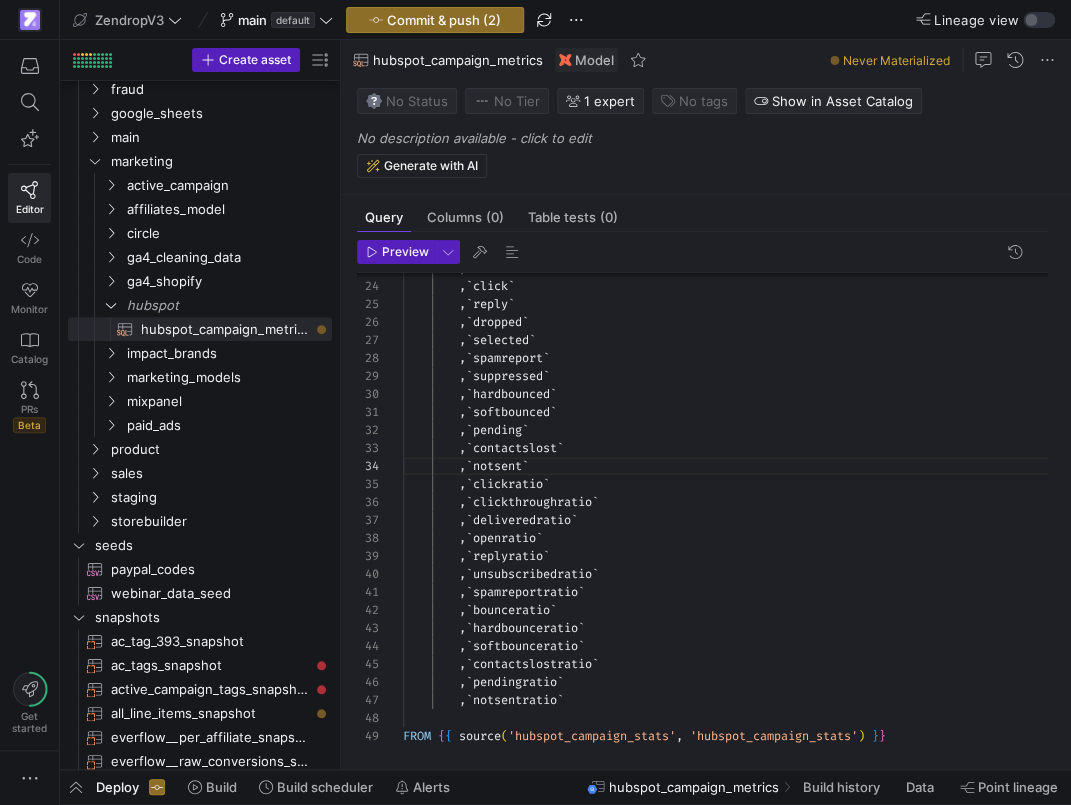 click on "Query   Columns  (0)  Table tests  (0) Preview 23 24 25 26 27 28 29 30 31 32 33 34 35 36 37 38 39 40 41 42 43 44 45 46 47 48 49          ,  ` unsubscribed `          ,  ` click `          ,  ` reply `          ,  ` dropped `          ,  ` selected `          ,  ` spamreport `          ,  ` suppressed `          ,  ` hardbounced `          ,  ` softbounced `          ,  ` pending `          ,  ` contactslost `          ,  ` notsent `          ,  ` clickratio `          ,  ` clickthroughratio `          ,  ` deliveredratio `          ,  ` openratio `          ,  ` replyratio `          ,  ` unsubscribedratio `          ,  ` spamreportratio `          ,  ` bounceratio `          ,  ` hardbounceratio `          ,  ` softbounceratio `          ,  ` contactslostratio `          ,  ` pendingratio ` , `" 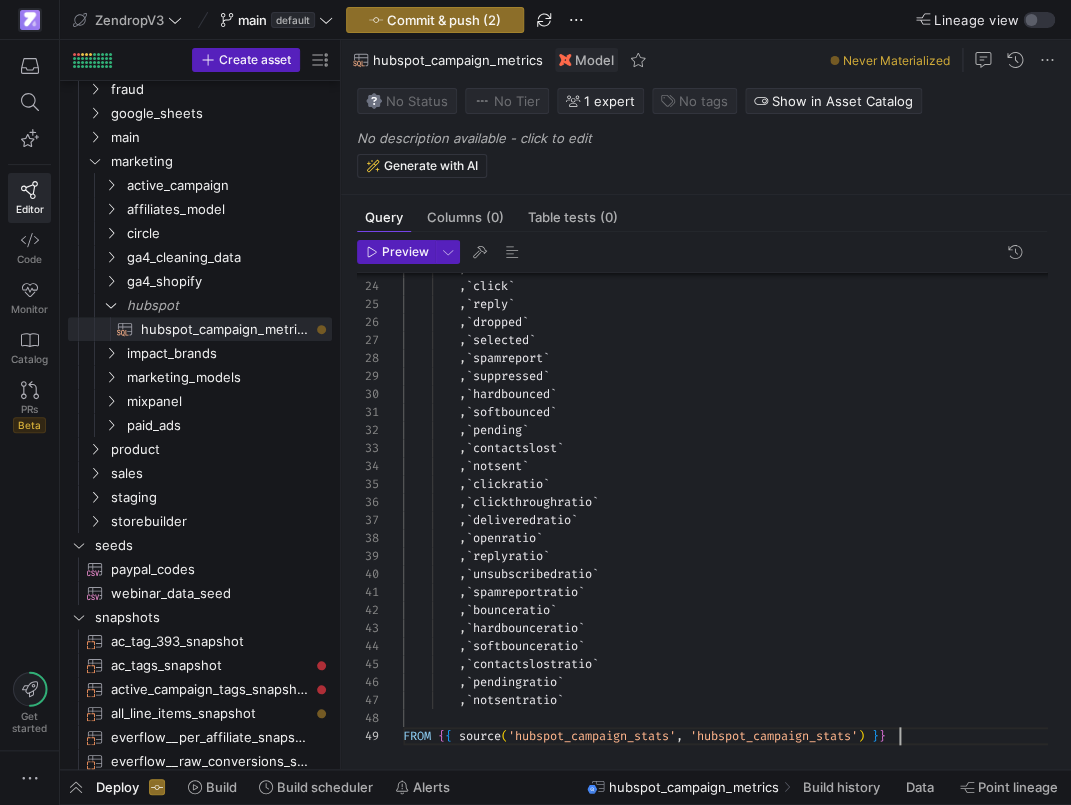 scroll, scrollTop: 144, scrollLeft: 497, axis: both 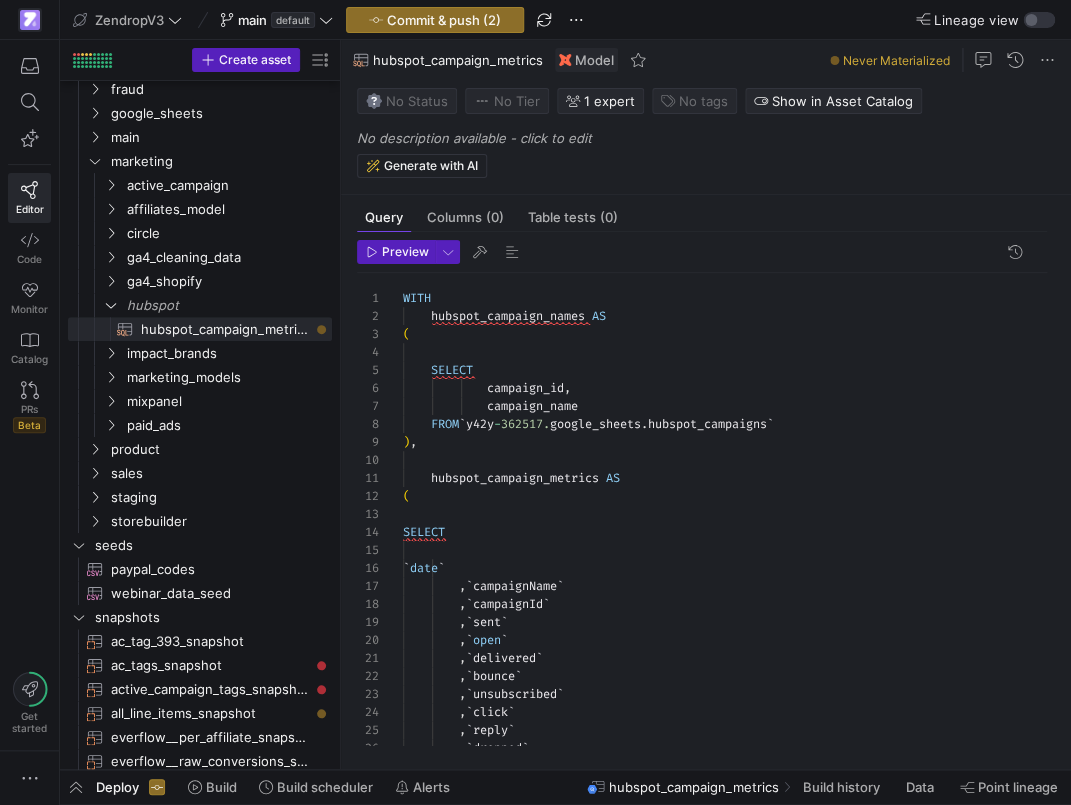click on ",  ` dropped `  ,  ` reply `  ,  ` click `  ,  ` unsubscribed `  ,  ` bounce `  ,  ` delivered `  ,  ` open `  ,  ` sent `  ,  ` campaignId `  ,  ` campaignName `  ` date `  SELECT (     hubspot_campaign_metrics  AS  ) ,     FROM  ` y42y - 362517. google_sheets . hubspot_campaigns `     campaign_id ,     campaign_name  SELECT  (     hubspot_campaign_names  AS  WITH" at bounding box center [733, 776] 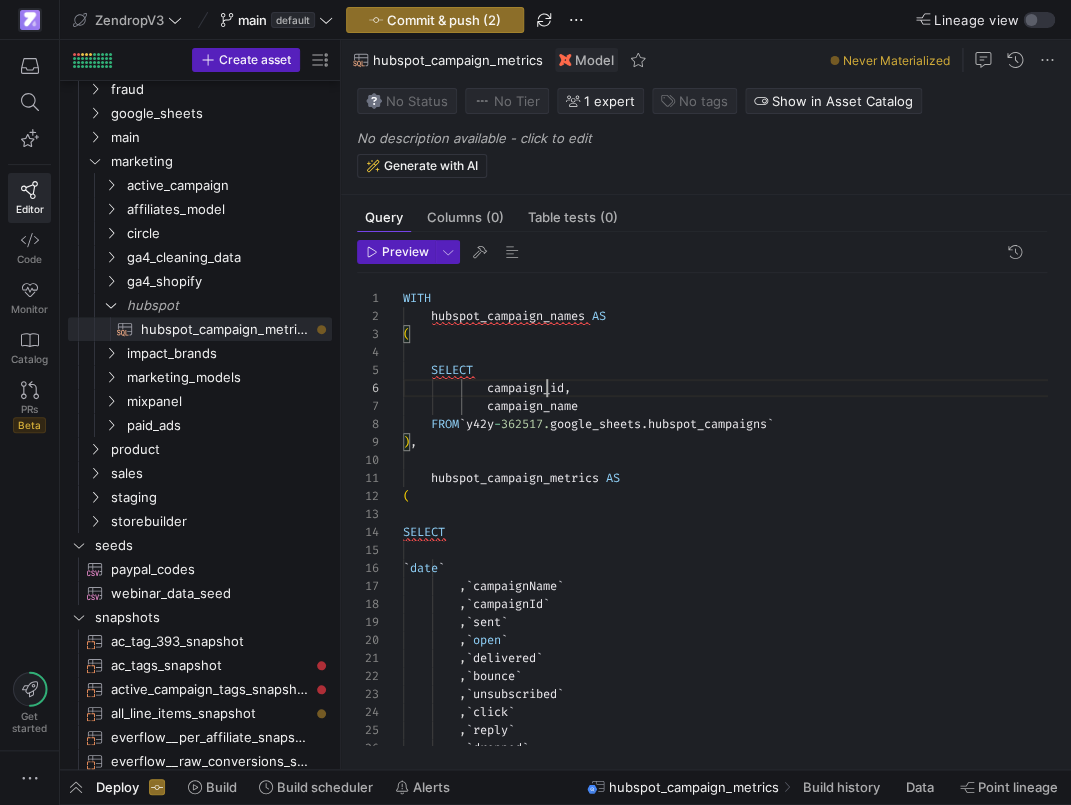 click on ",  ` dropped `  ,  ` reply `  ,  ` click `  ,  ` unsubscribed `  ,  ` bounce `  ,  ` delivered `  ,  ` open `  ,  ` sent `  ,  ` campaignId `  ,  ` campaignName `  ` date `  SELECT (     hubspot_campaign_metrics  AS  ) ,     FROM  ` y42y - 362517. google_sheets . hubspot_campaigns `     campaign_id ,     campaign_name  SELECT  (     hubspot_campaign_names  AS  WITH" at bounding box center [733, 776] 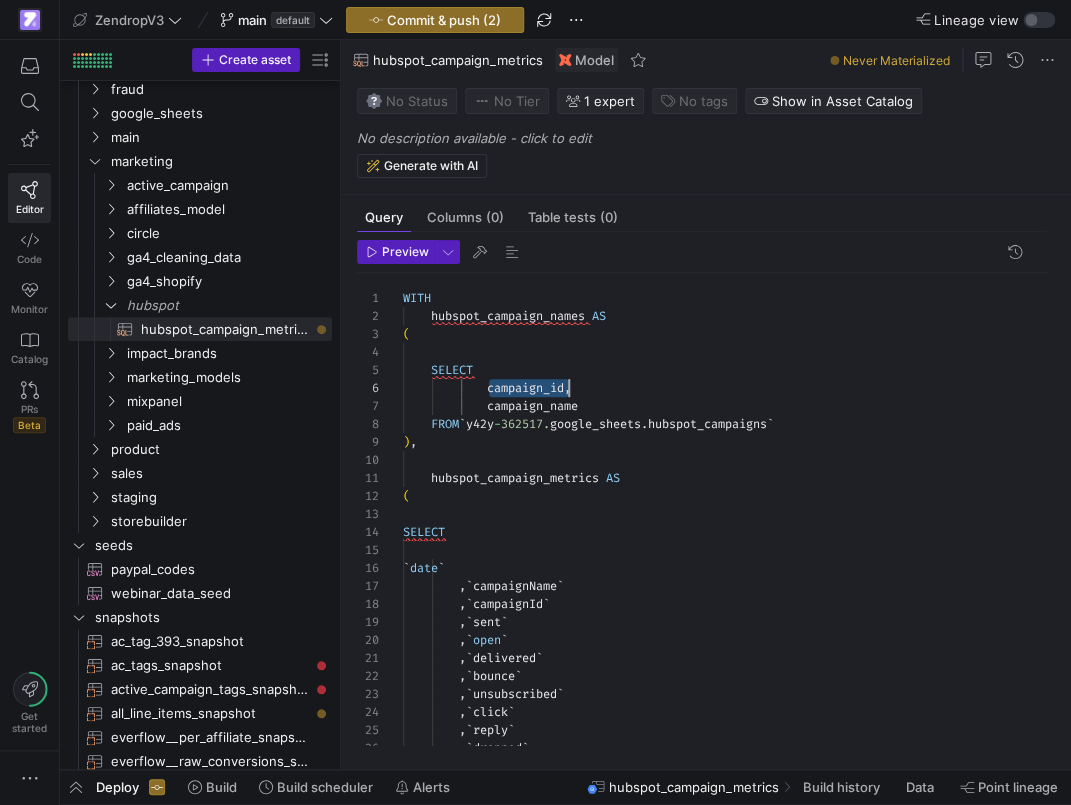 scroll, scrollTop: 126, scrollLeft: 158, axis: both 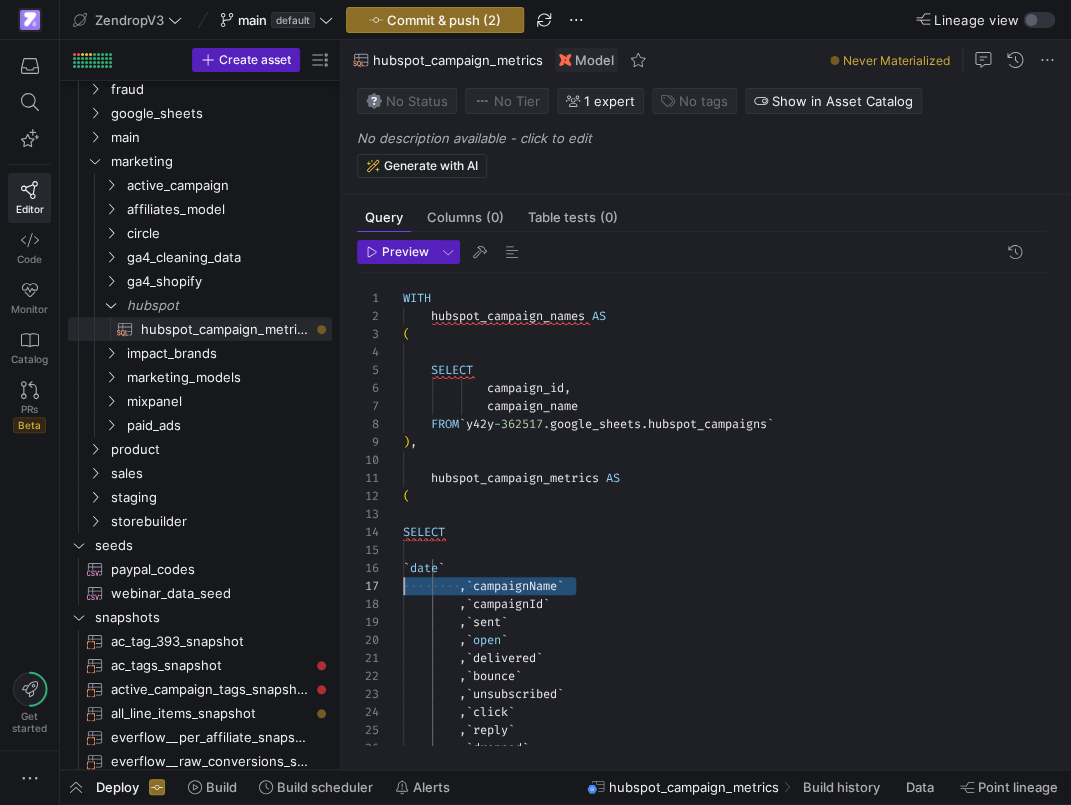 drag, startPoint x: 589, startPoint y: 589, endPoint x: 379, endPoint y: 589, distance: 210 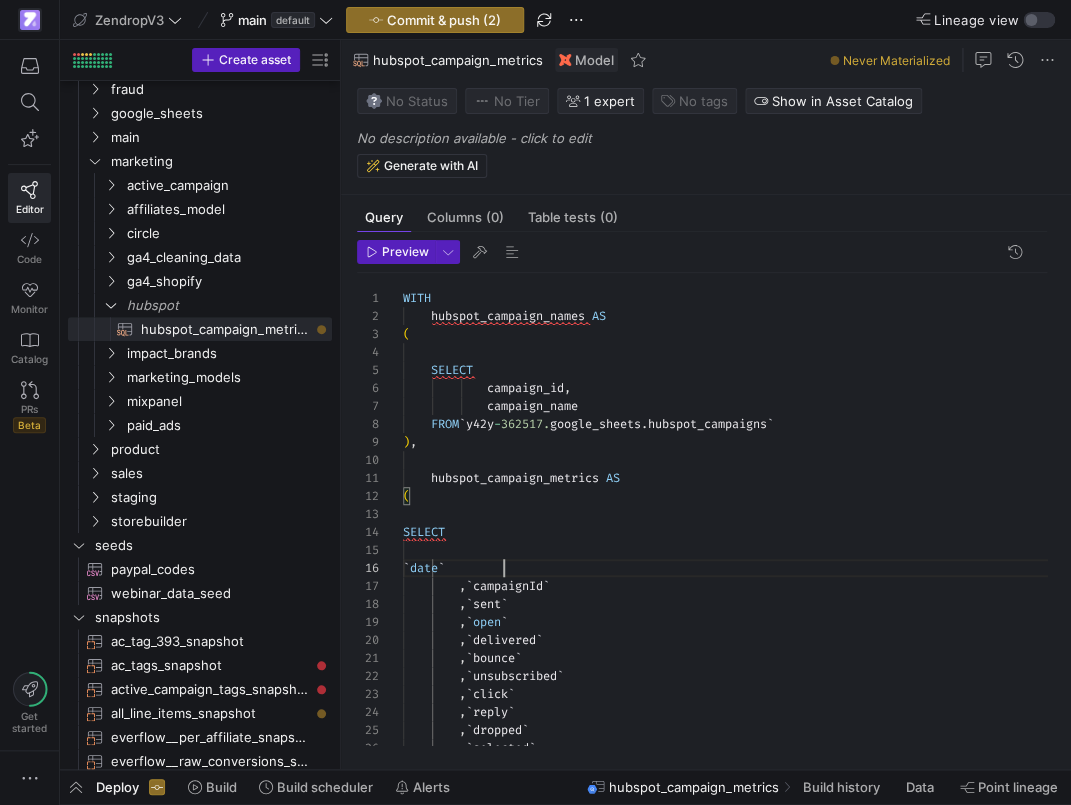 scroll, scrollTop: 90, scrollLeft: 101, axis: both 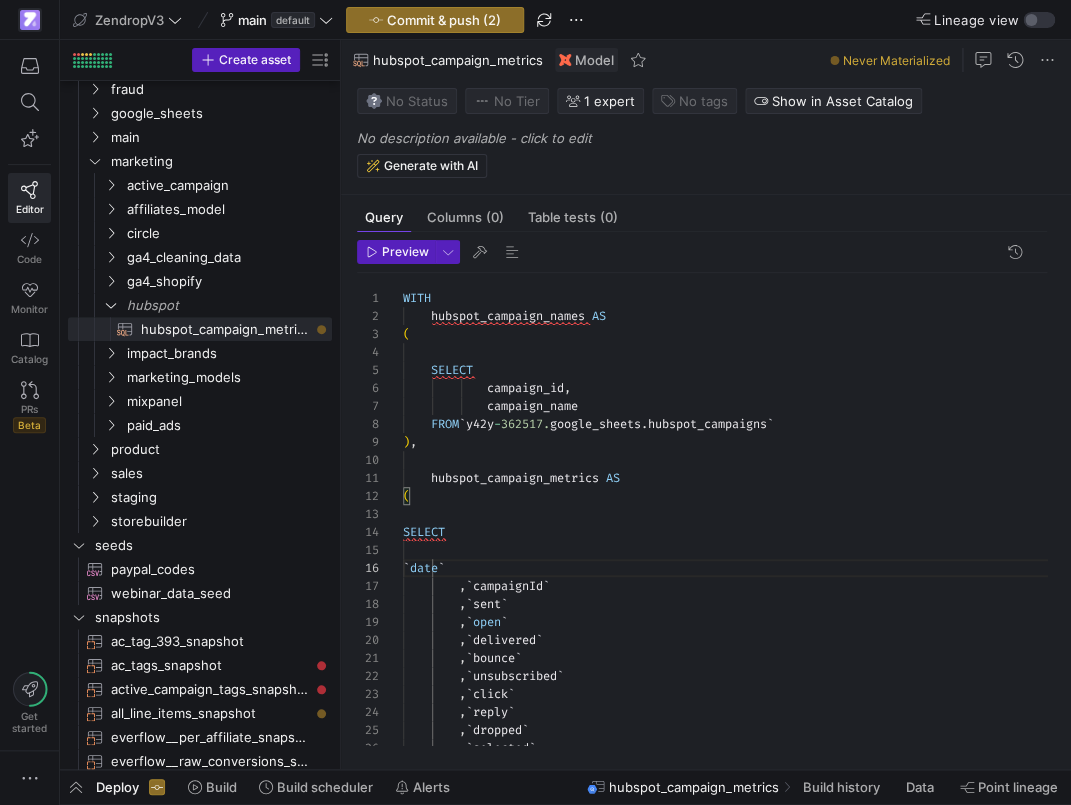 click on ",  ` dropped `          ,  ` reply `          ,  ` click `          ,  ` unsubscribed `          ,  ` bounce `          ,  ` delivered `          ,  ` open `          ,  ` sent `          ,  ` campaignId `         ` date `          SELECT (      hubspot_campaign_metrics   AS   ) ,      FROM  ` y42y - 362517. google_sheets . hubspot_campaigns `               campaign_id ,              campaign_name      SELECT   (      hubspot_campaign_names   AS   WITH          ,  ` selected `" at bounding box center (733, 767) 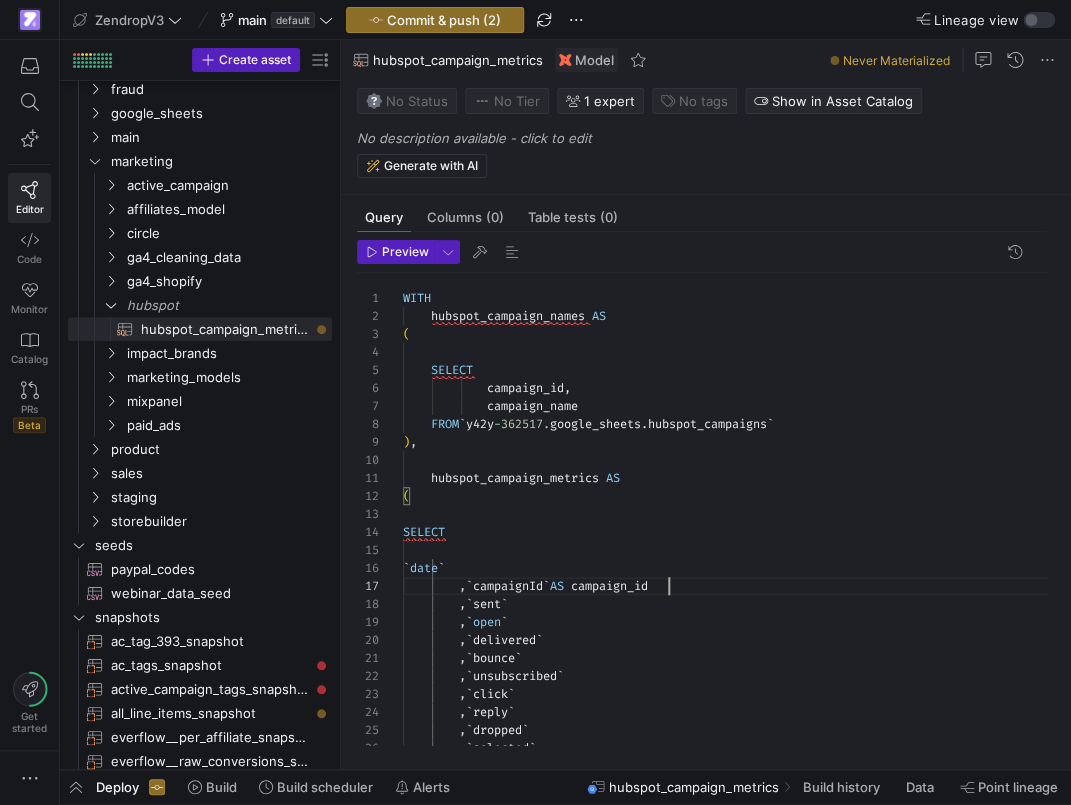 scroll, scrollTop: 108, scrollLeft: 266, axis: both 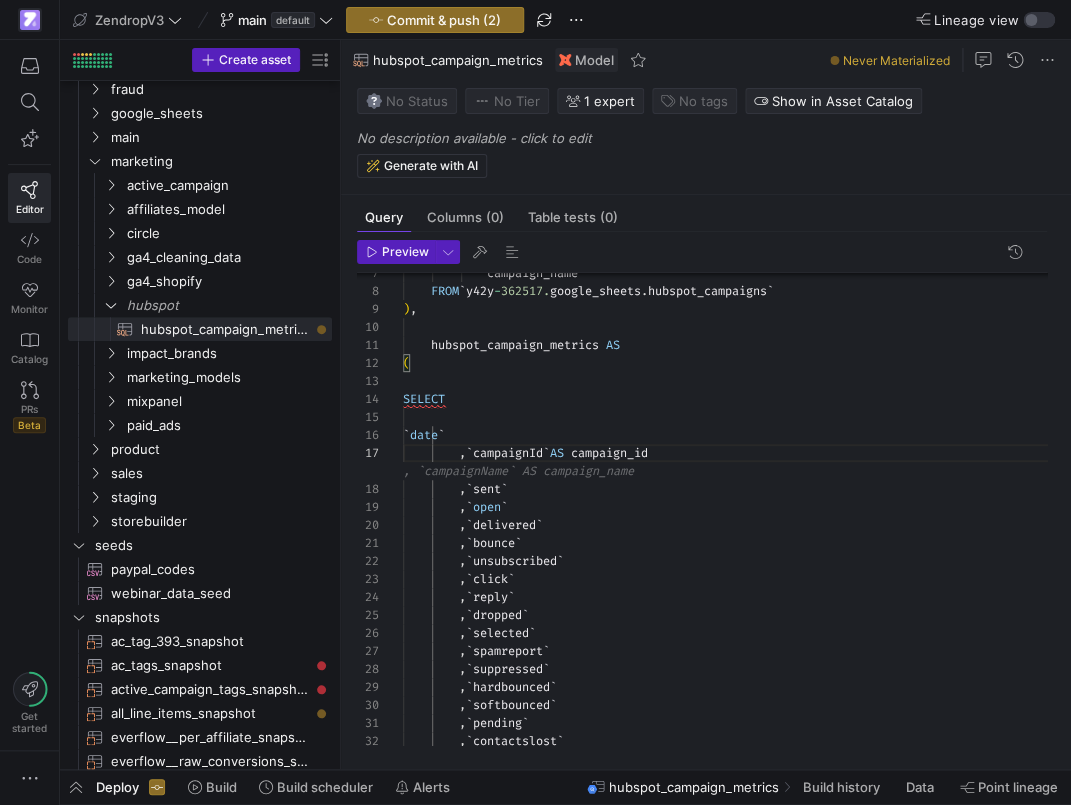 click on ",  ` dropped `  ,  ` reply `  ,  ` click `  ,  ` unsubscribed `  ,  ` bounce `  ,  ` delivered `  ,  ` open `  ,  ` sent `  ,  ` campaignId `  AS  campaign_id  ` date `  SELECT (     hubspot_campaign_metrics  AS  ) ,     FROM  ` y42y - 362517. google_sheets . hubspot_campaigns `     campaign_name  ,  ` selected `  ,  ` spamreport `  ,  ` suppressed `  ,  ` hardbounced `  ,  ` softbounced `  ,  ` pending `  ,  ` contactslost `" at bounding box center [733, 643] 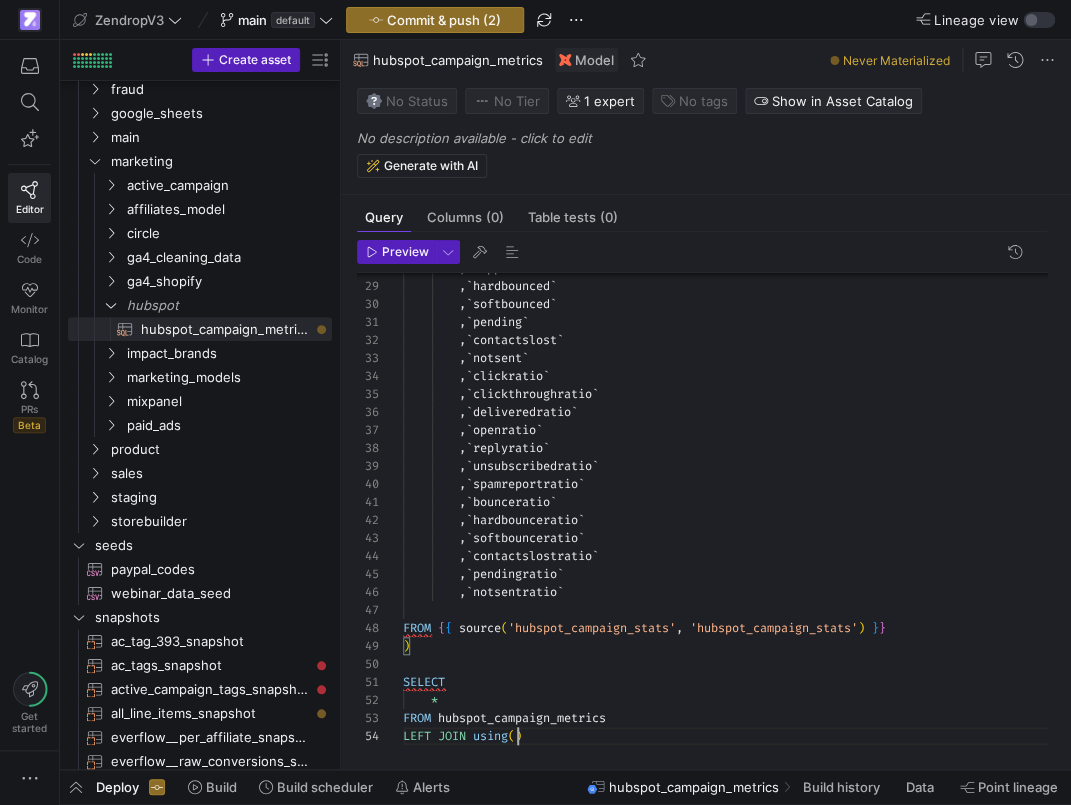 scroll, scrollTop: 54, scrollLeft: 115, axis: both 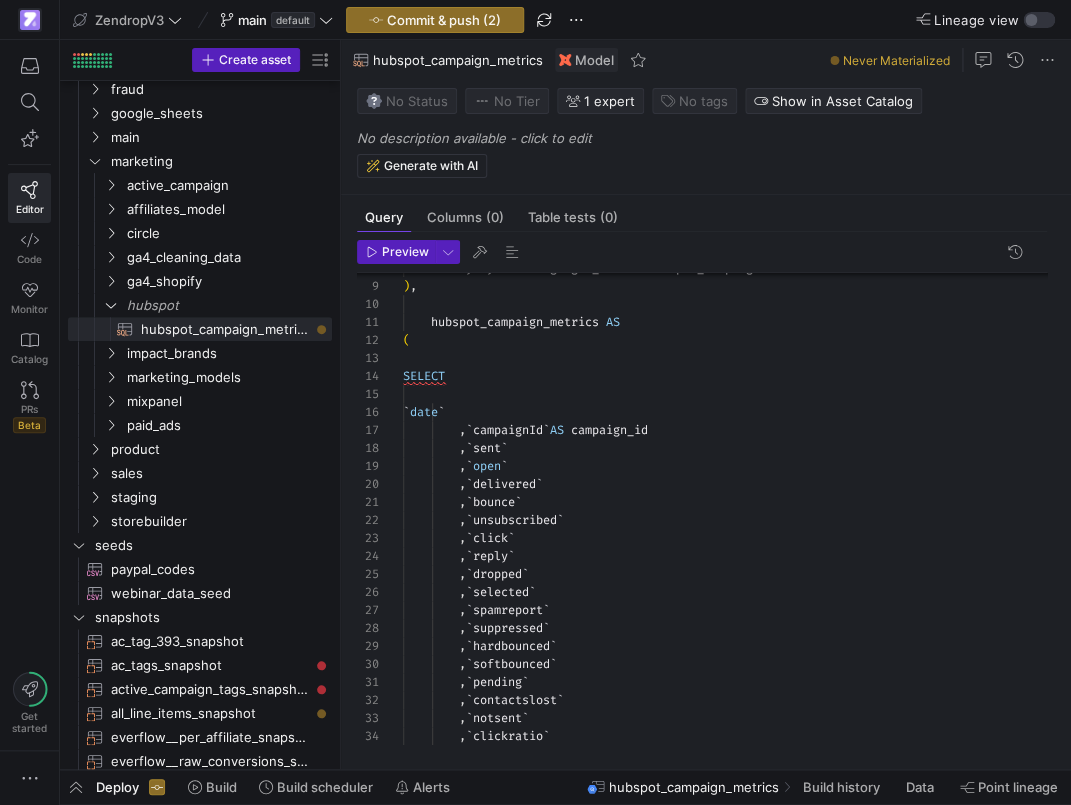 click on ", ` suppressed `  ,  ` hardbounced `  ,  ` softbounced `  ,  ` pending `  ,  ` contactslost `  ,  ` notsent `  ,  ` clickratio `  ,  ` spamreport `  ,  ` selected `  ,  ` dropped `  ,  ` reply `  ,  ` click `  ,  ` unsubscribed `  ,  ` bounce `  ,  ` delivered `  ,  ` open `  ,  ` sent `  ,  ` campaignId `  AS  campaign_id  ` date `  SELECT (     hubspot_campaign_metrics  AS  ) ,     FROM  ` y42y - 362517. google_sheets . hubspot_campaigns `" at bounding box center [733, 611] 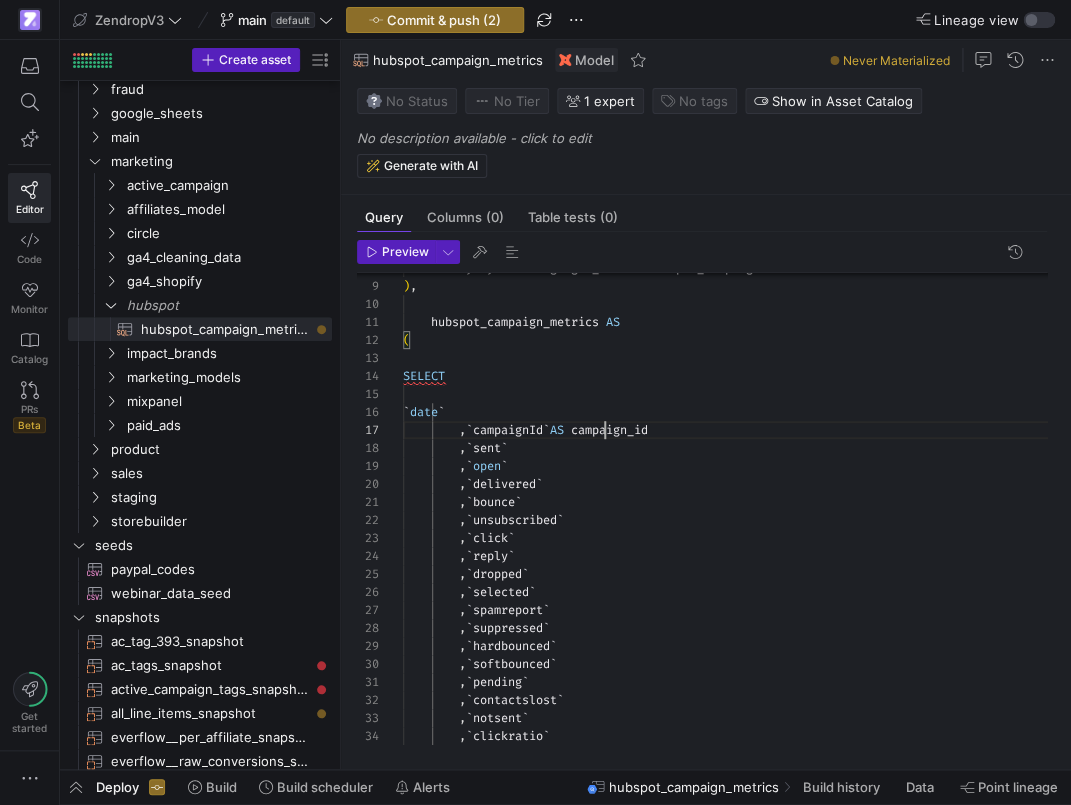click on ", ` suppressed `  ,  ` hardbounced `  ,  ` softbounced `  ,  ` pending `  ,  ` contactslost `  ,  ` notsent `  ,  ` clickratio `  ,  ` spamreport `  ,  ` selected `  ,  ` dropped `  ,  ` reply `  ,  ` click `  ,  ` unsubscribed `  ,  ` bounce `  ,  ` delivered `  ,  ` open `  ,  ` sent `  ,  ` campaignId `  AS  campaign_id  ` date `  SELECT (     hubspot_campaign_metrics  AS  ) ,     FROM  ` y42y - 362517. google_sheets . hubspot_campaigns `" at bounding box center [733, 611] 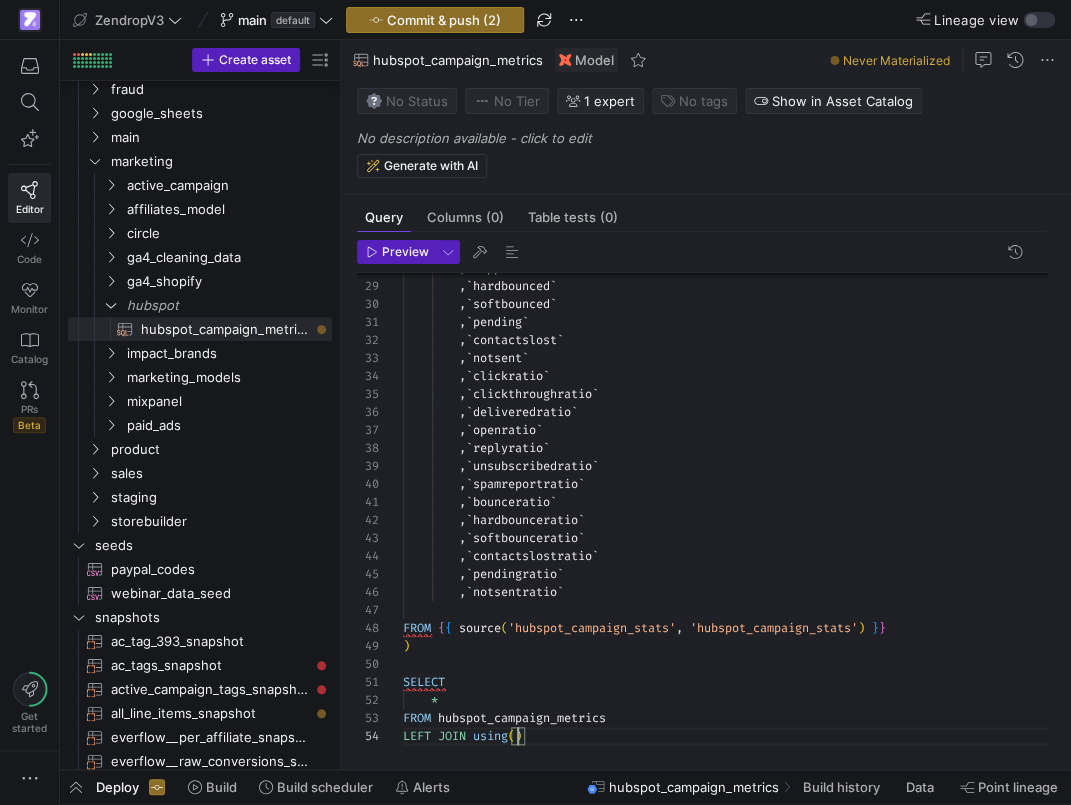 click on ",  ` suppressed `          ,  ` hardbounced `          ,  ` softbounced `          ,  ` pending `          ,  ` contactslost `          ,  ` notsent `          ,  ` clickratio `          ,  ` clickthroughratio `          ,  ` deliveredratio `          ,  ` openratio `          ,  ` replyratio `          ,  ` unsubscribedratio `          ,  ` spamreportratio `          ,  ` bounceratio `          ,  ` hardbounceratio `          ,  ` softbounceratio `          ,  ` contactslostratio `          ,  ` pendingratio `          ,  ` notsentratio ` FROM   { {   source ( 'hubspot_campaign_stats' ,   'hubspot_campaign_stats' )   } } ) SELECT      * FROM   hubspot_campaign_metrics LEFT   JOIN   using ( )" at bounding box center [733, 251] 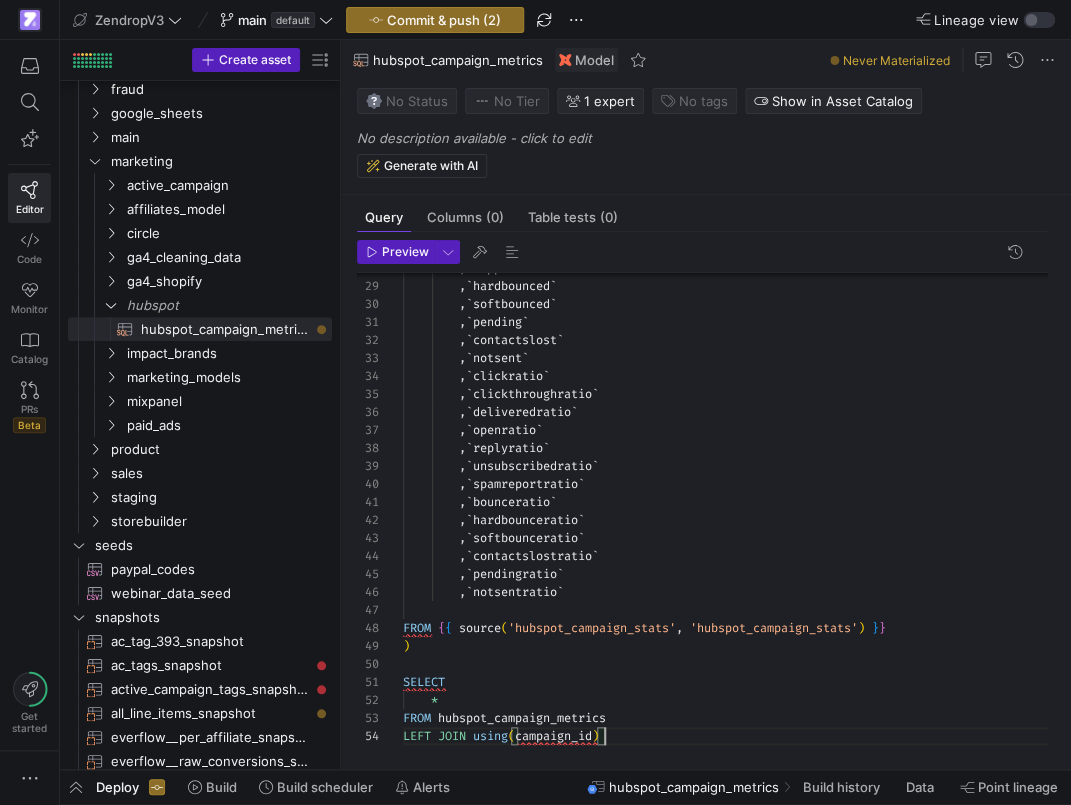 scroll, scrollTop: 54, scrollLeft: 202, axis: both 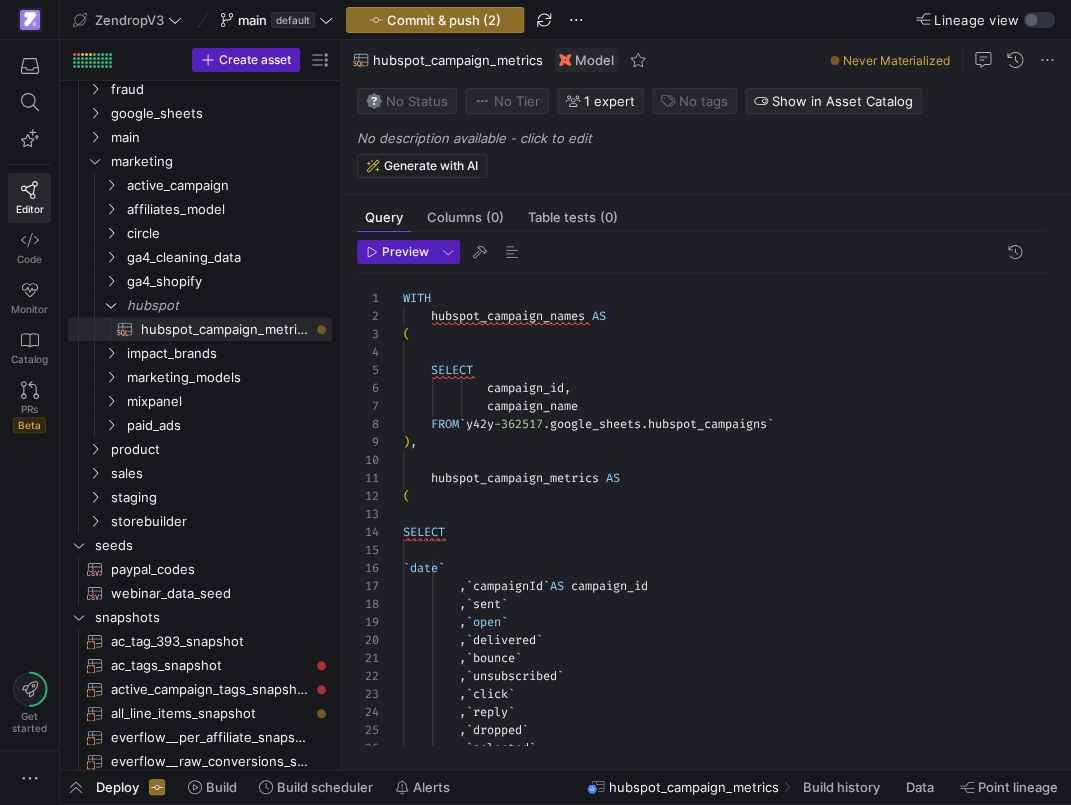 click on ",  ` dropped `          ,  ` selected `          ,  ` reply `          ,  ` click `          ,  ` unsubscribed `          ,  ` bounce `          ,  ` delivered `          ,  ` open `          ,  ` sent `          ,  ` campaignId `  AS   campaign_id         ` date `          SELECT (      hubspot_campaign_metrics   AS   ) ,      FROM  ` y42y - 362517. google_sheets . hubspot_campaigns `               campaign_id ,              campaign_name      SELECT   (      hubspot_campaign_names   AS   WITH" at bounding box center (733, 767) 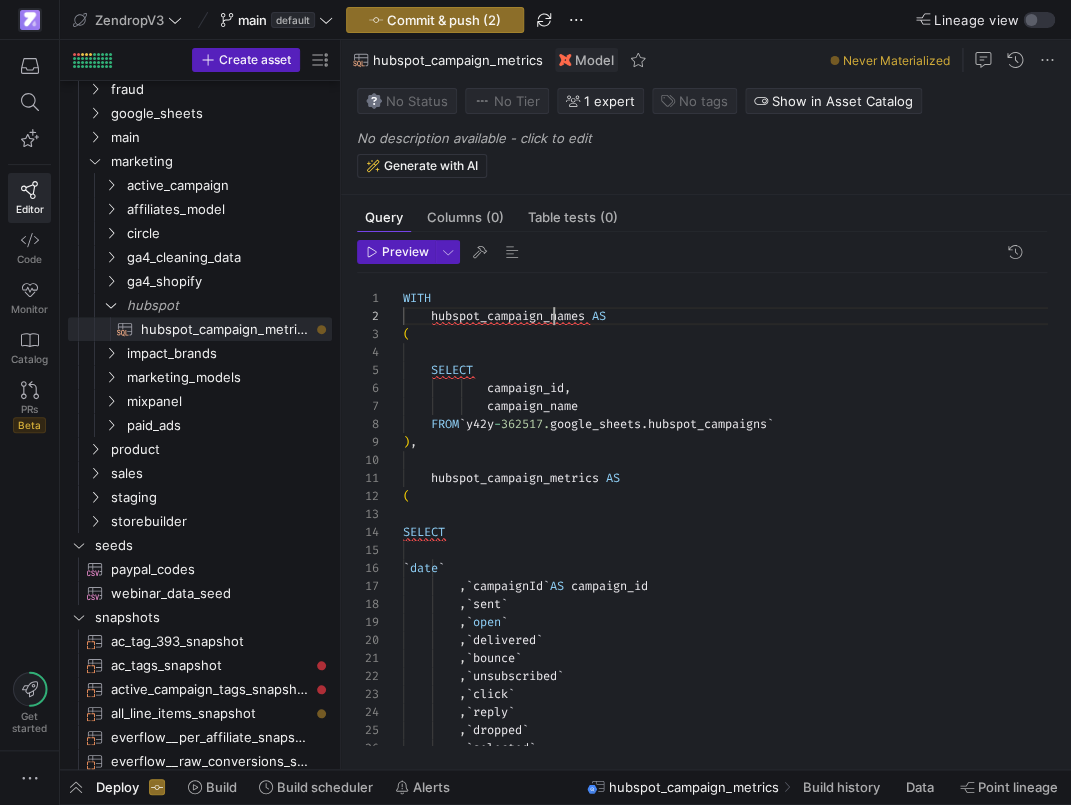 scroll, scrollTop: 18, scrollLeft: 187, axis: both 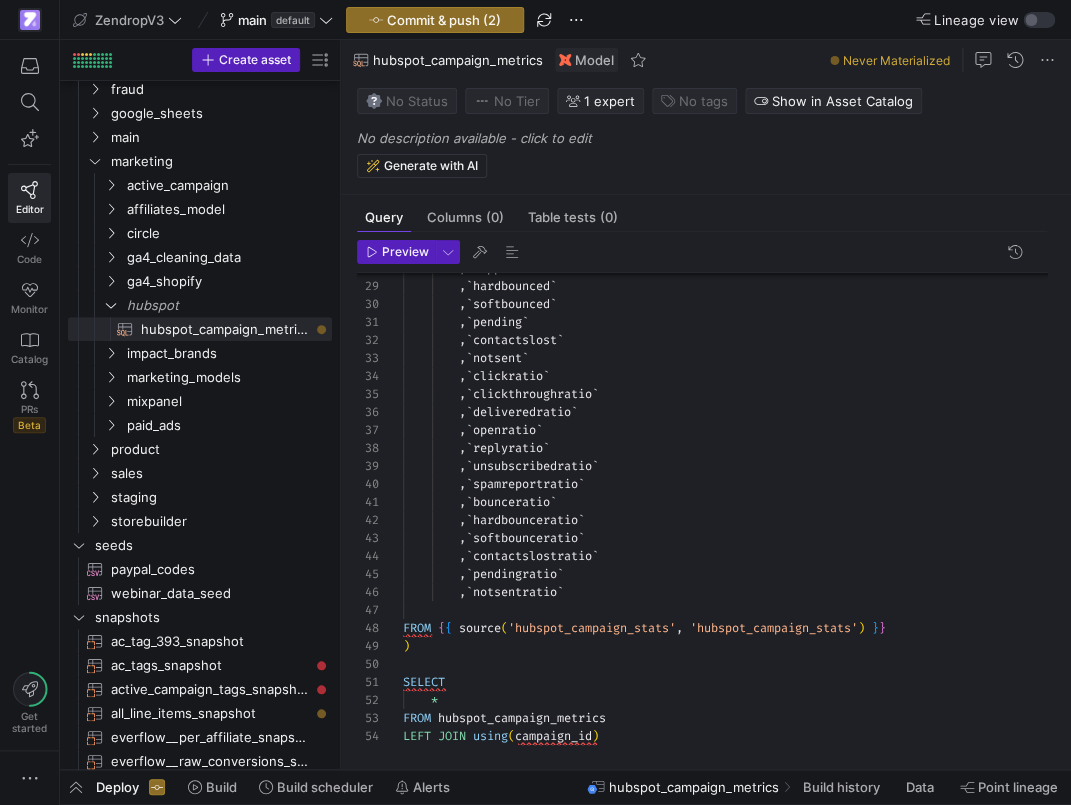 click on ",  ` suppressed `          ,  ` hardbounced `          ,  ` softbounced `          ,  ` pending `          ,  ` contactslost `          ,  ` notsent `          ,  ` clickratio `          ,  ` clickthroughratio `          ,  ` deliveredratio `          ,  ` openratio `          ,  ` replyratio `          ,  ` unsubscribedratio `          ,  ` spamreportratio `          ,  ` bounceratio `          ,  ` hardbounceratio `          ,  ` softbounceratio `          ,  ` contactslostratio `          ,  ` pendingratio `          ,  ` notsentratio ` FROM   { {   source ( 'hubspot_campaign_stats' ,   'hubspot_campaign_stats' )   } } ) SELECT      * FROM   hubspot_campaign_metrics LEFT   JOIN   using ( campaign_id )" at bounding box center (733, 251) 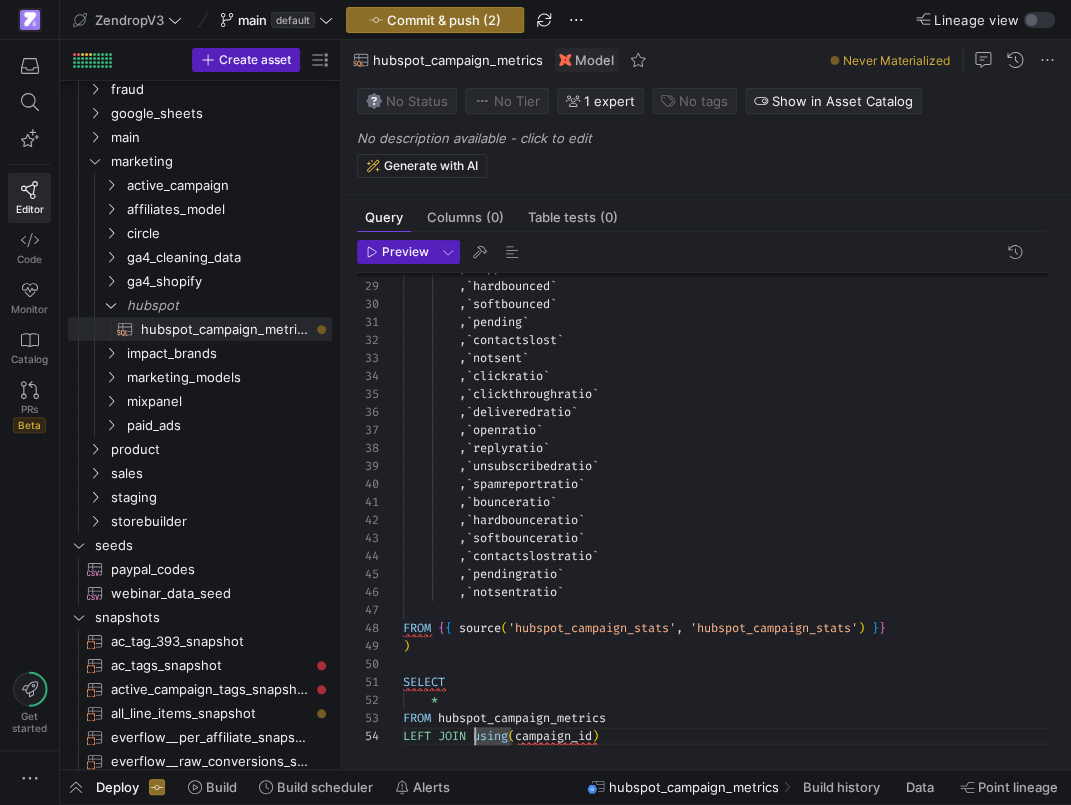 scroll, scrollTop: 54, scrollLeft: 230, axis: both 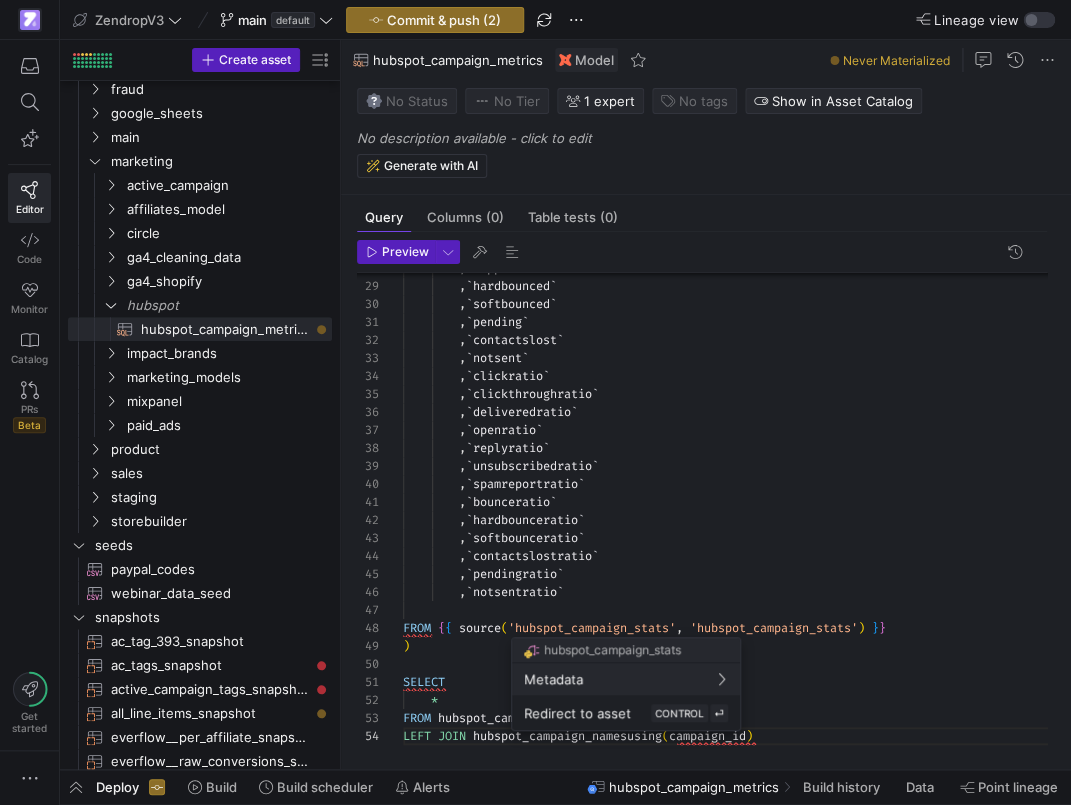 type 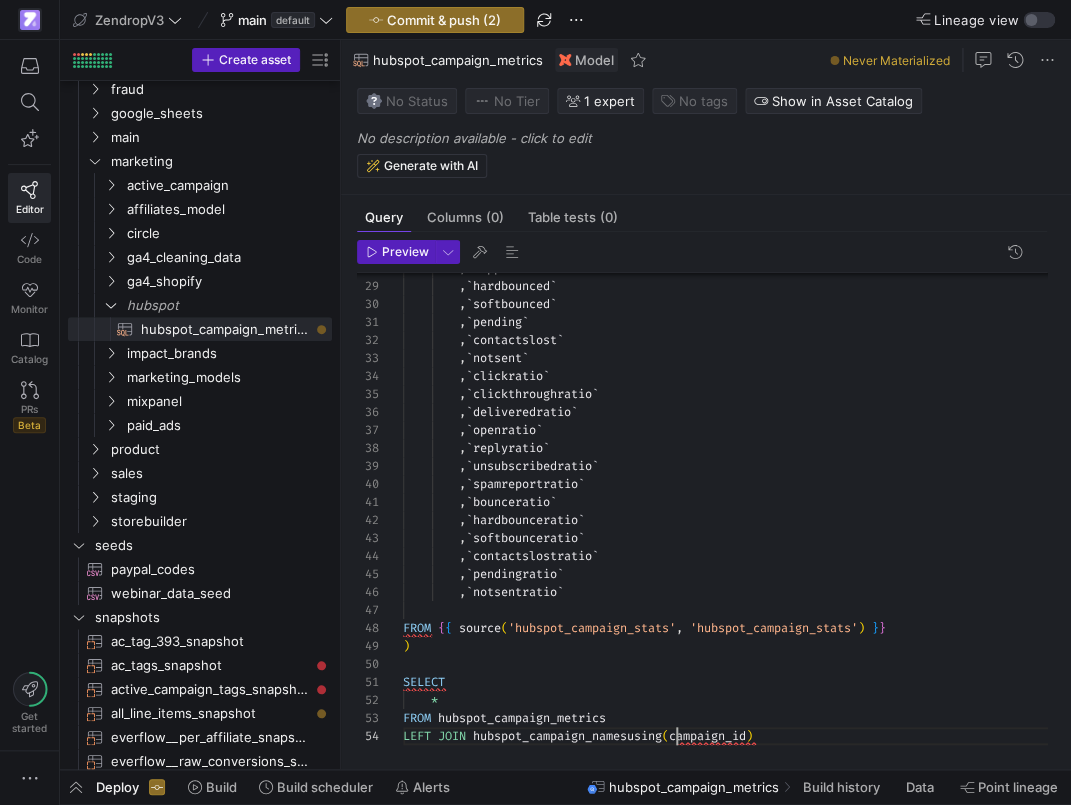 click on ", ` suppressed `  ,  ` hardbounced `  ,  ` softbounced `  ,  ` pending `  ,  ` contactslost `  ,  ` notsent `  ,  ` clickratio `  ,  ` clickthroughratio `  ,  ` deliveredratio `  ,  ` openratio `  ,  ` replyratio `  ,  ` unsubscribedratio `  ,  ` spamreportratio `  ,  ` bounceratio `  ,  ` hardbounceratio `  ,  ` softbounceratio `  ,  ` contactslostratio `  ,  ` pendingratio `  ,  ` notsentratio ` FROM  { {   source ( 'hubspot_campaign_stats' ,  'hubspot_campaign_stats' )   } } ) SELECT     * FROM  hubspot_campaign_metrics LEFT   JOIN  hubspot_campaign_namesusing ( campaign_id )" at bounding box center (733, 251) 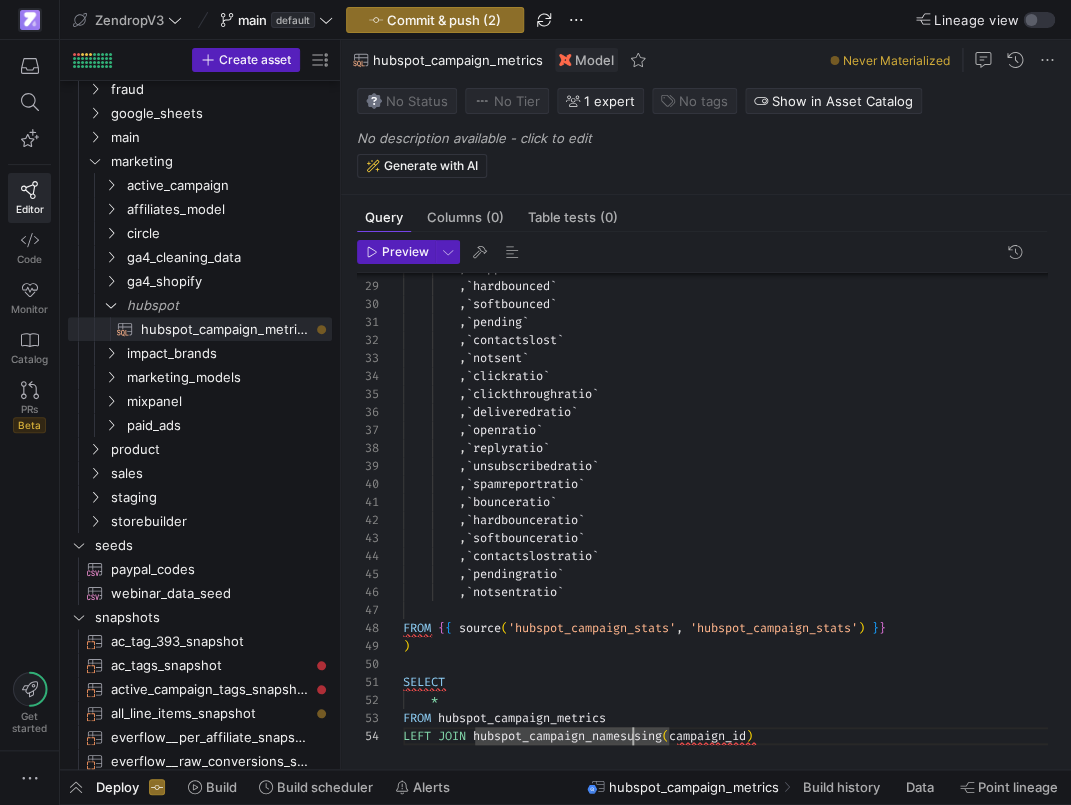 scroll, scrollTop: 54, scrollLeft: 238, axis: both 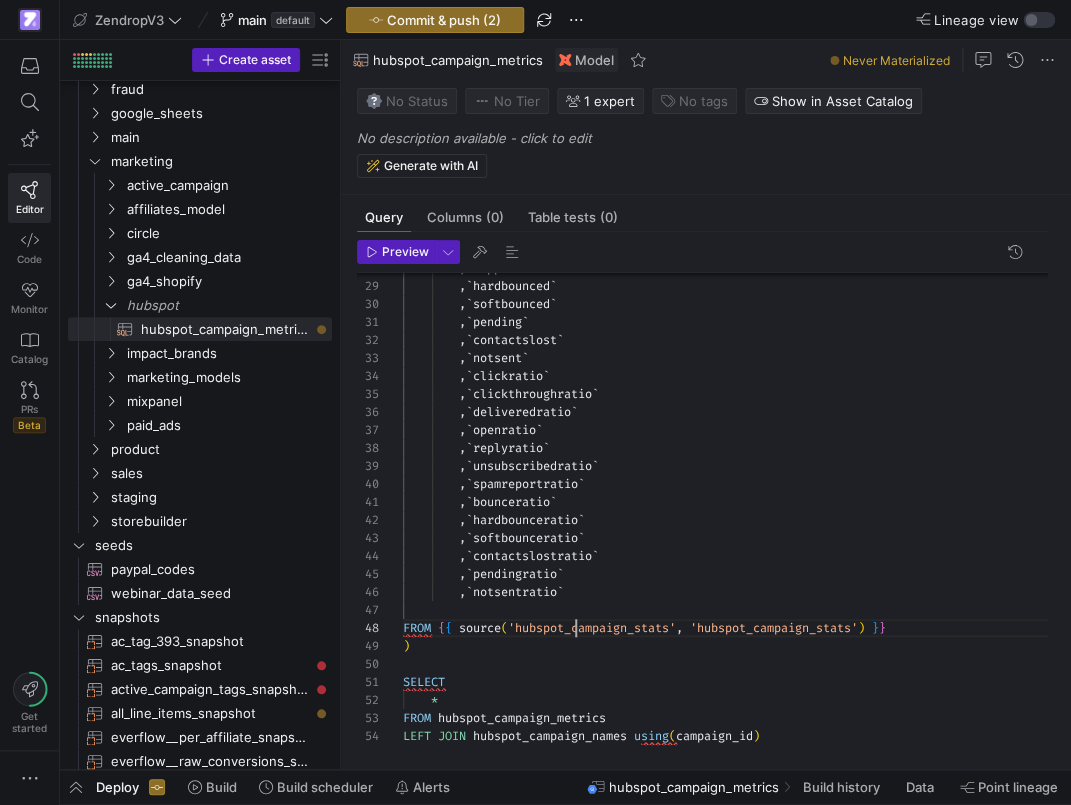 click on ",  ` suppressed `          ,  ` hardbounced `          ,  ` softbounced `          ,  ` pending `          ,  ` contactslost `          ,  ` notsent `          ,  ` clickratio `          ,  ` clickthroughratio `          ,  ` deliveredratio `          ,  ` openratio `          ,  ` replyratio `          ,  ` unsubscribedratio `          ,  ` spamreportratio `          ,  ` bounceratio `          ,  ` hardbounceratio `          ,  ` softbounceratio `          ,  ` contactslostratio `          ,  ` pendingratio `          ,  ` notsentratio ` FROM   { {   source ( 'hubspot_campaign_stats' ,   'hubspot_campaign_stats' )   } } ) SELECT      * FROM   hubspot_campaign_metrics LEFT   JOIN   hubspot_campaign_names   using ( campaign_id )" at bounding box center (733, 251) 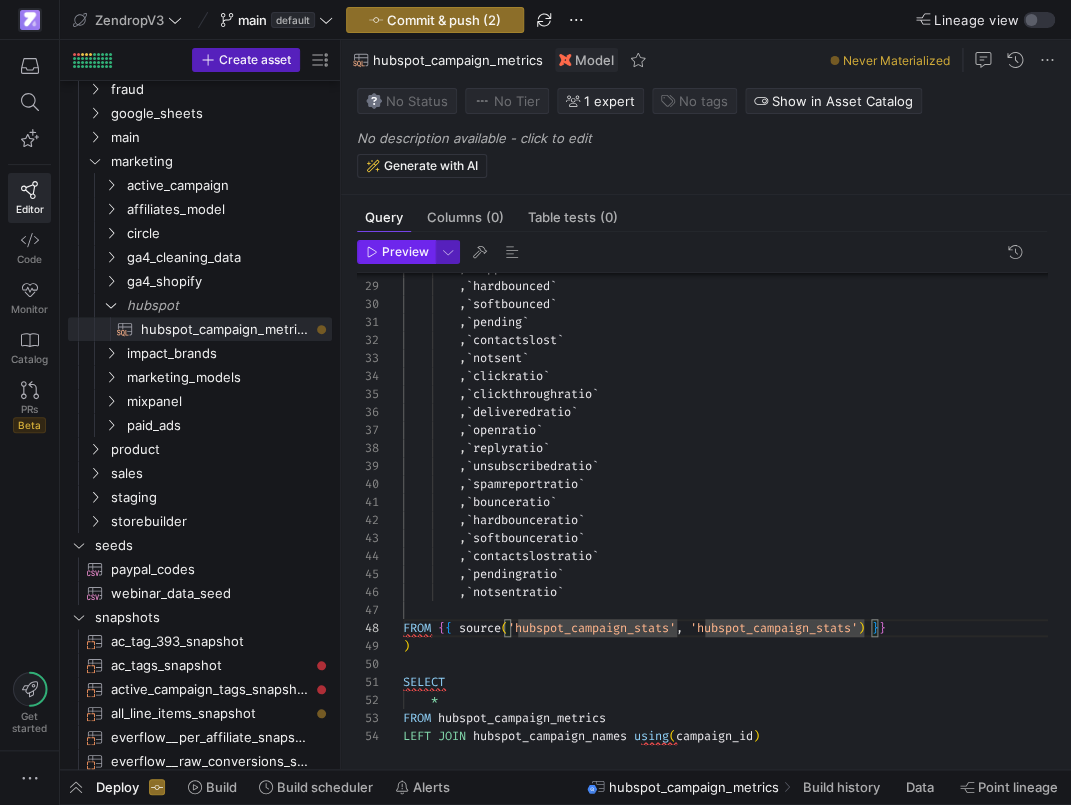 click on "Preview" at bounding box center [405, 252] 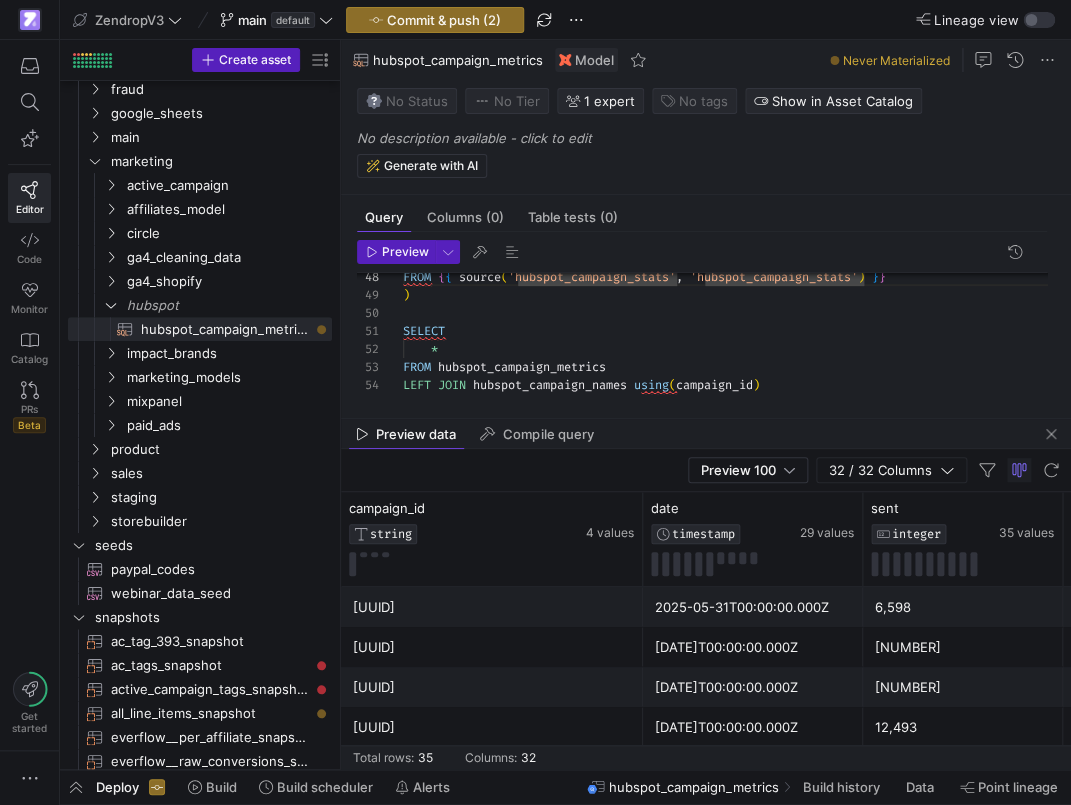 scroll, scrollTop: 0, scrollLeft: 203, axis: horizontal 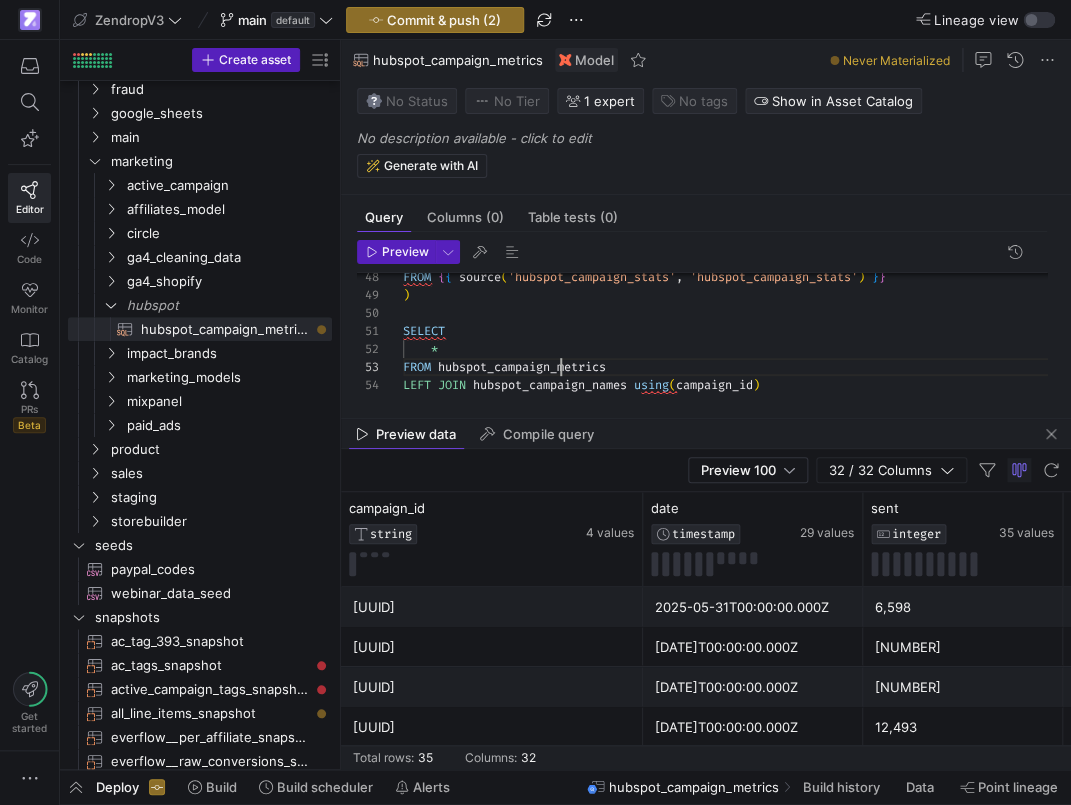 click on "FROM   { {   source ( 'hubspot_campaign_stats' ,   'hubspot_campaign_stats' )   } } ) SELECT      * FROM   hubspot_campaign_metrics LEFT   JOIN   hubspot_campaign_names   using ( campaign_id )" at bounding box center [733, -100] 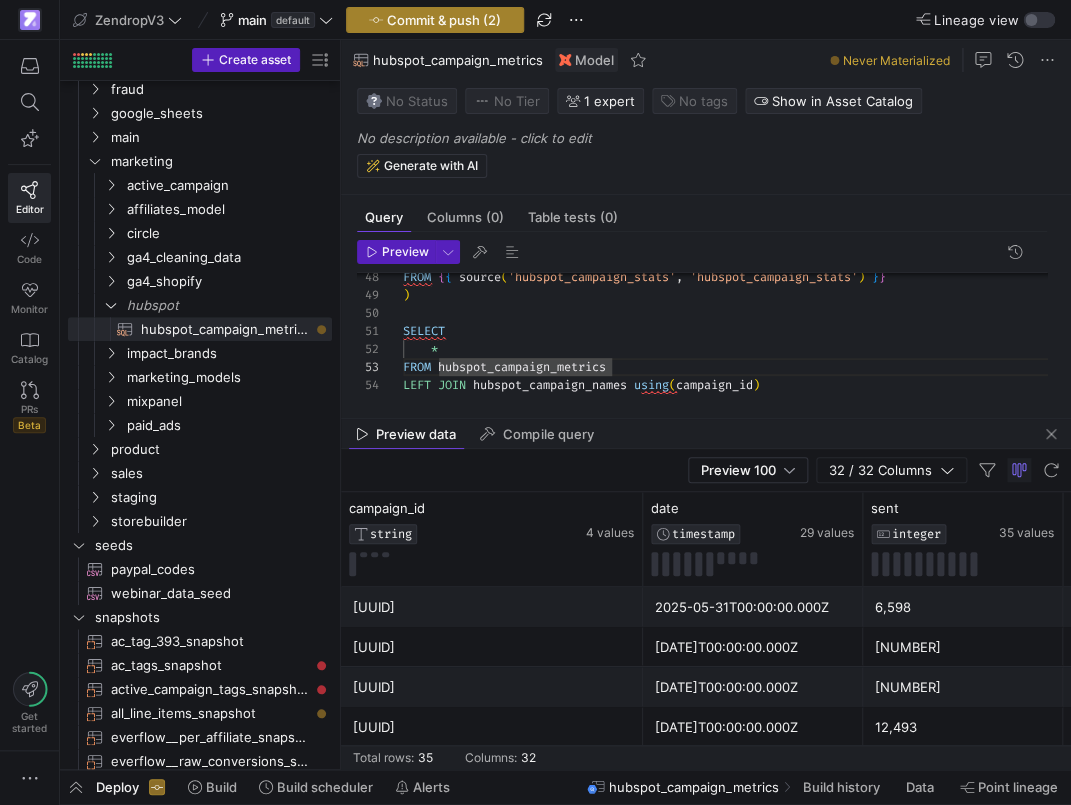 click on "Commit & push (2)" at bounding box center (444, 20) 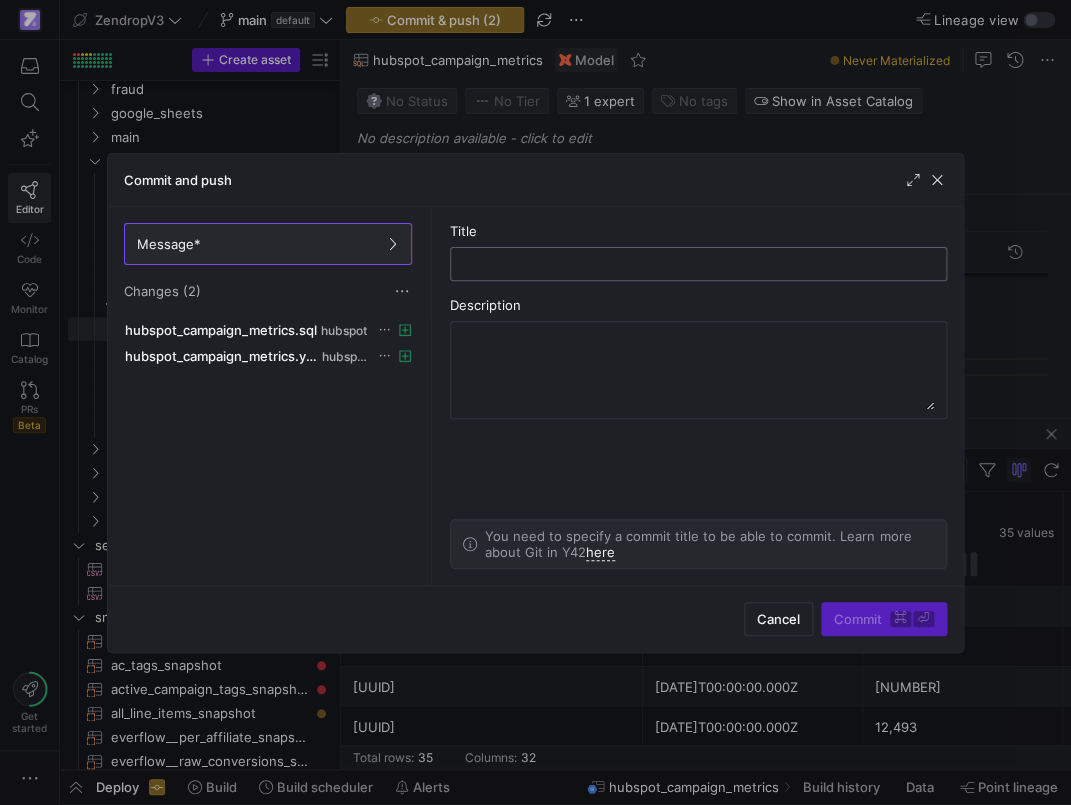 click at bounding box center (698, 264) 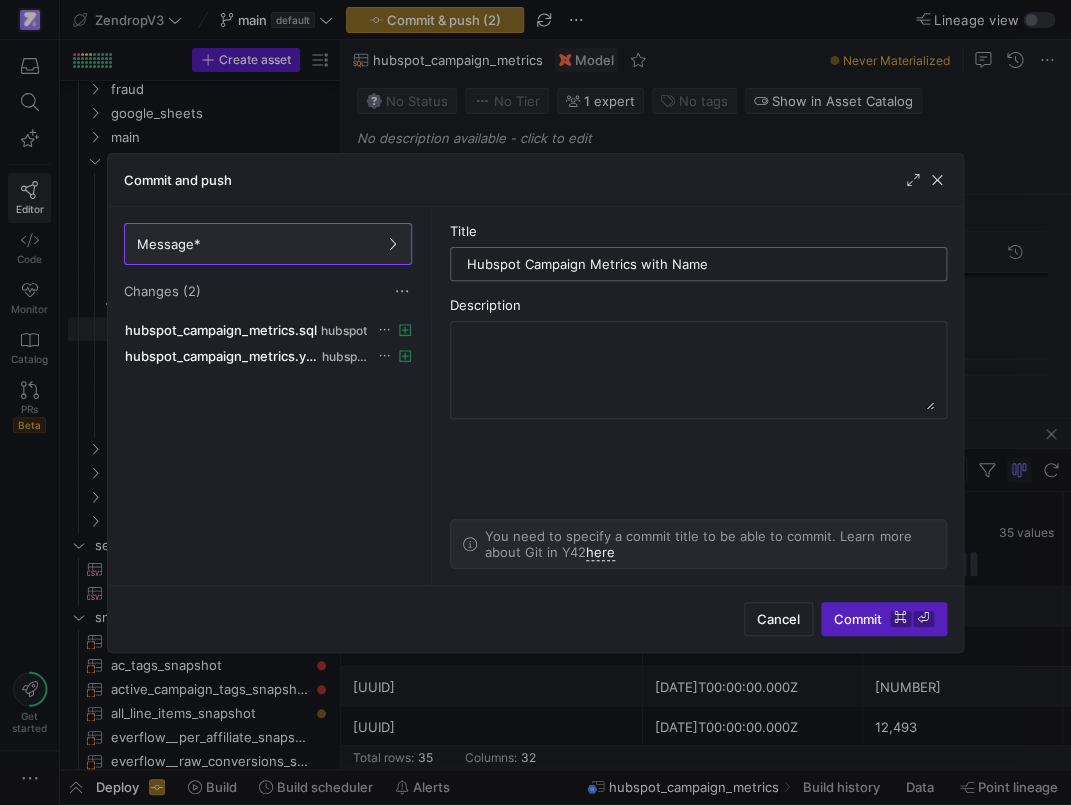 type on "Hubspot Campaign Metrics with Name" 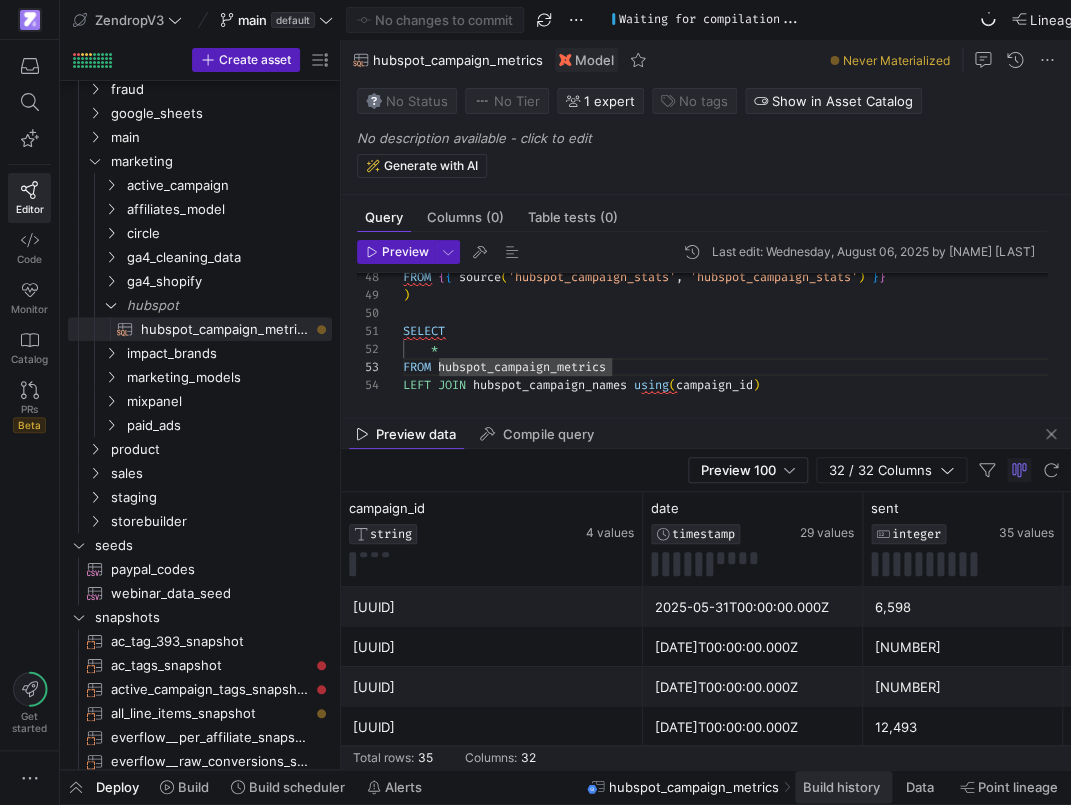 click on "Build history" 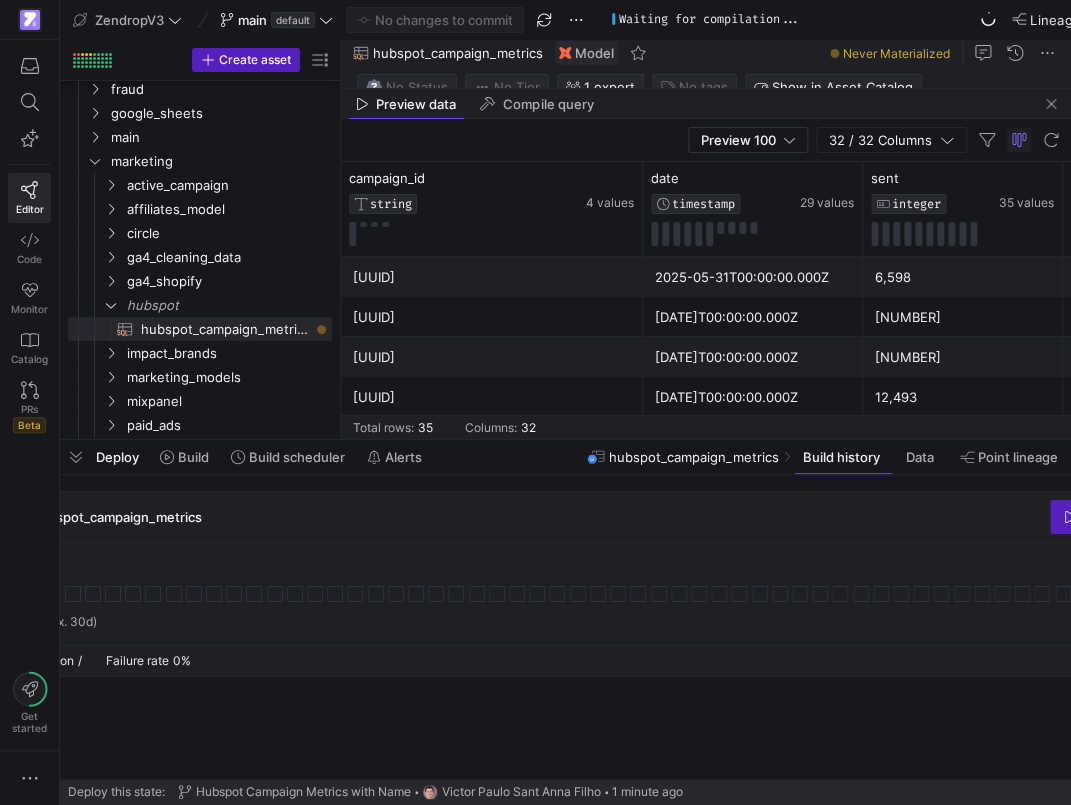 scroll, scrollTop: 0, scrollLeft: 223, axis: horizontal 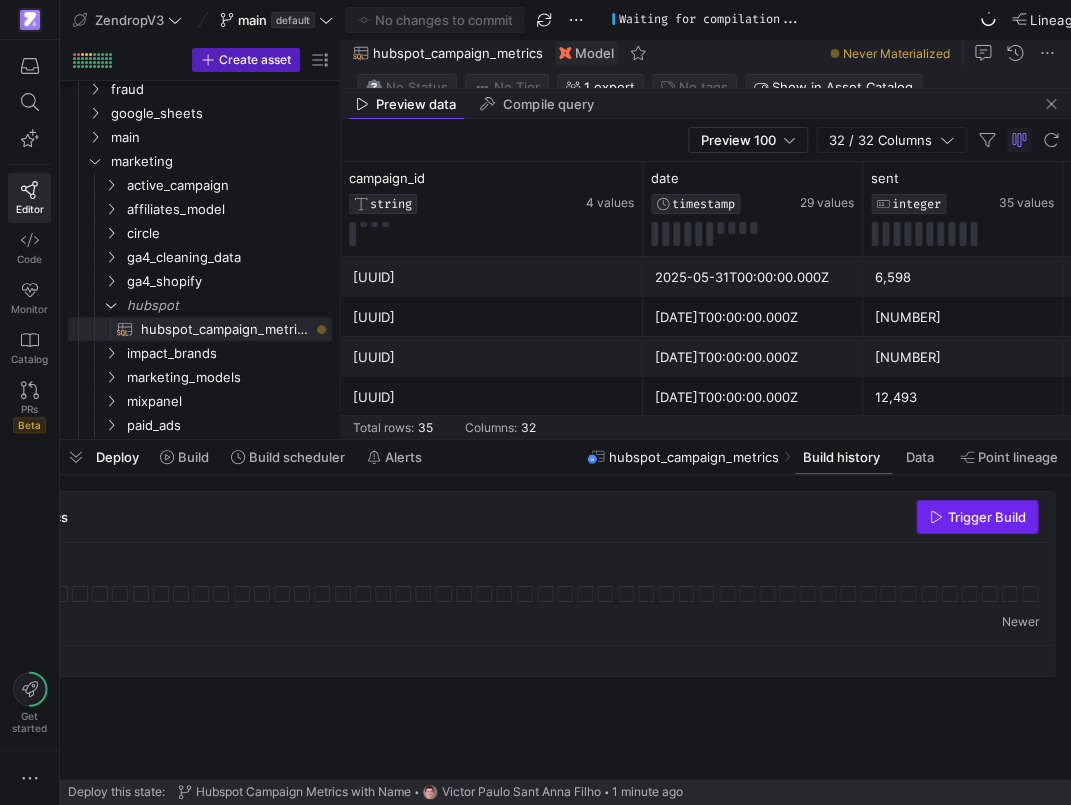 click at bounding box center [977, 517] 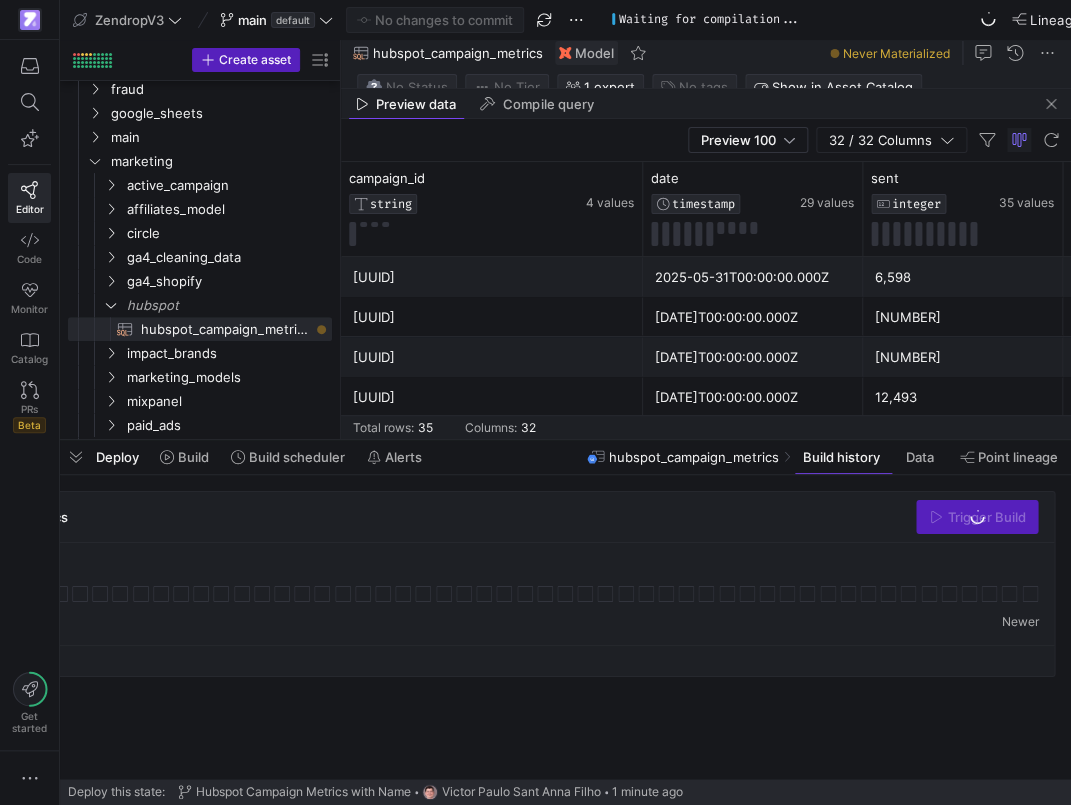 scroll, scrollTop: 0, scrollLeft: 0, axis: both 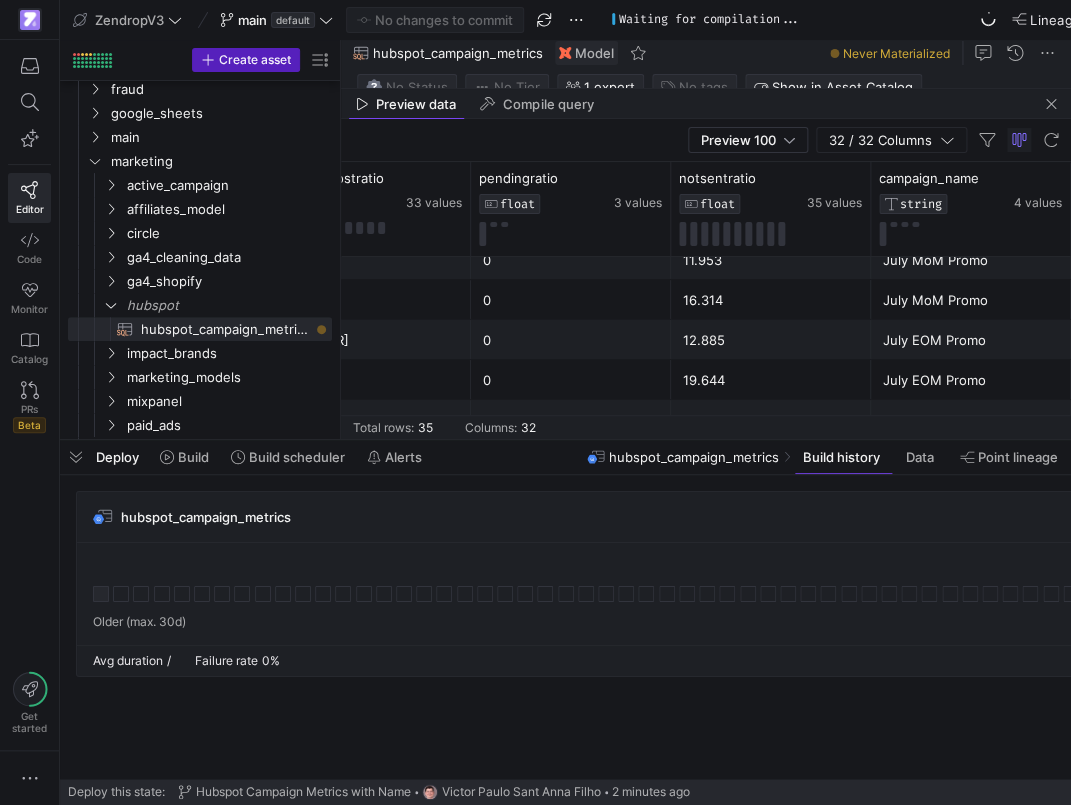 click on "hubspot_campaign_metrics Trigger Build" 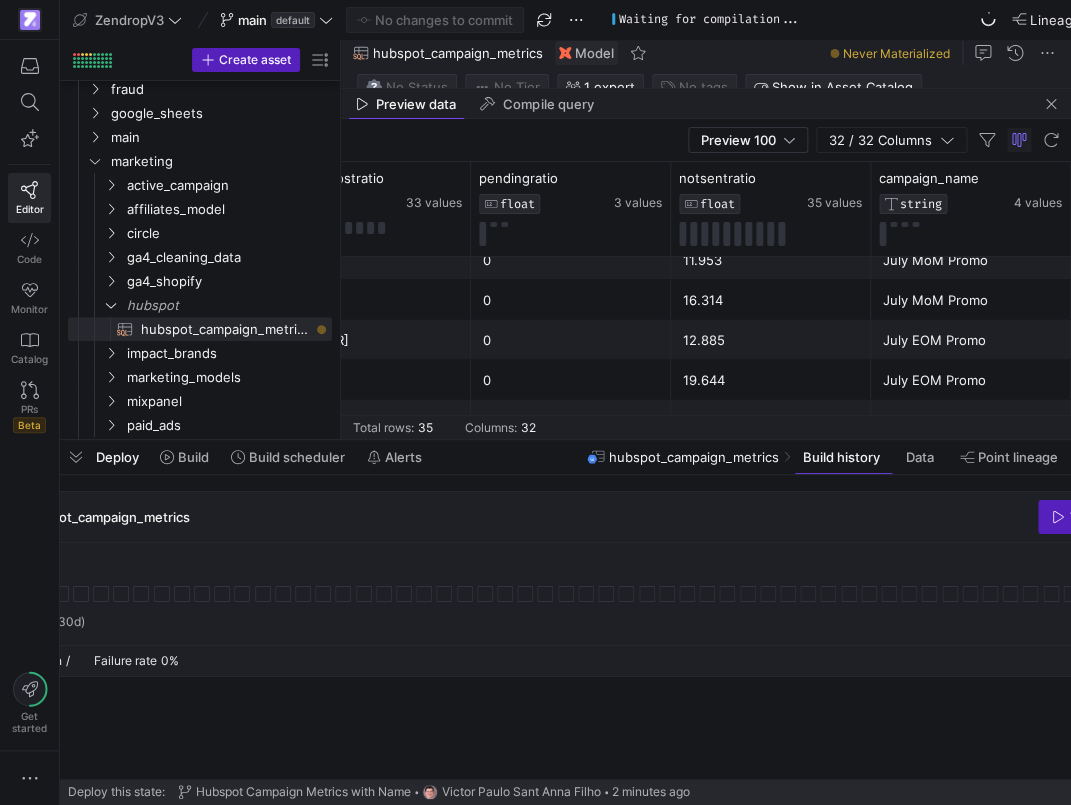 scroll, scrollTop: 0, scrollLeft: 0, axis: both 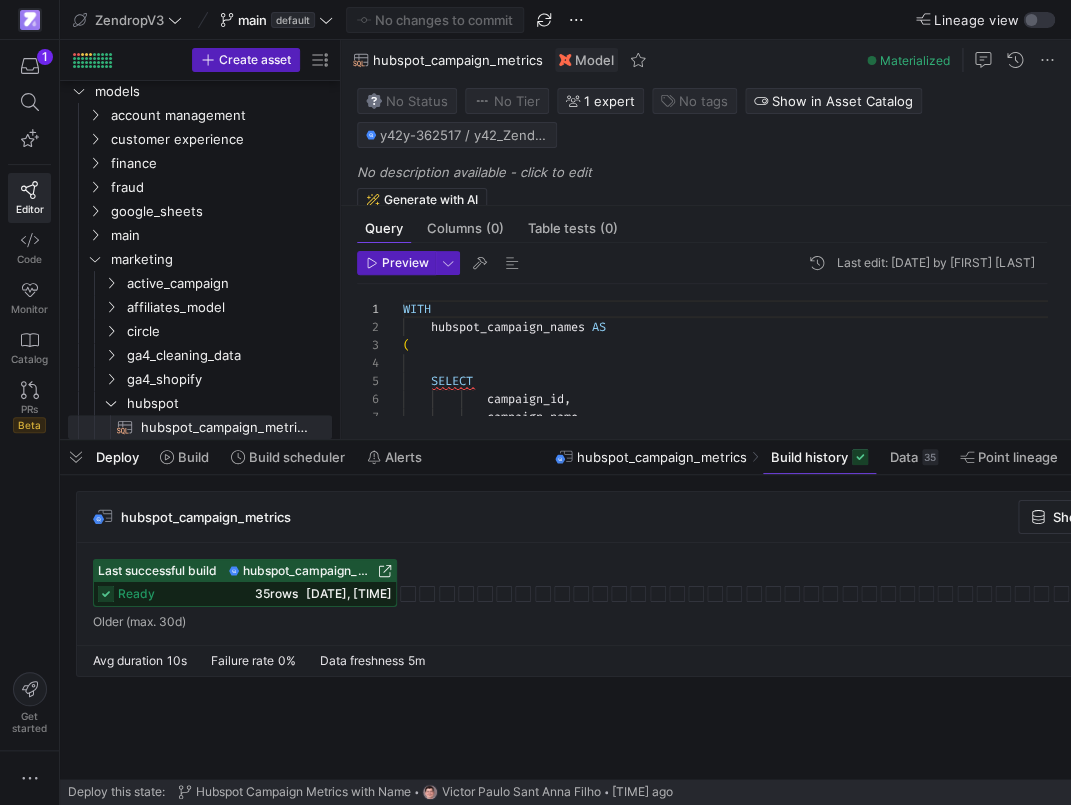click on "[DATE], [TIME]" 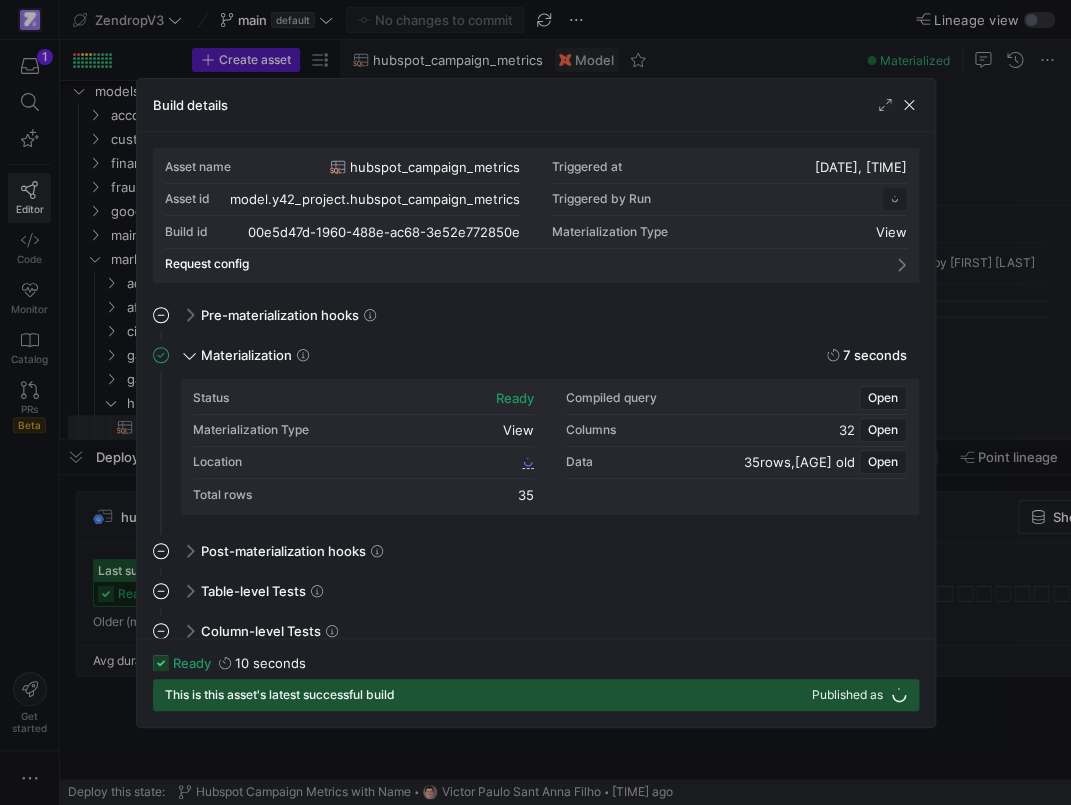 scroll, scrollTop: 180, scrollLeft: 0, axis: vertical 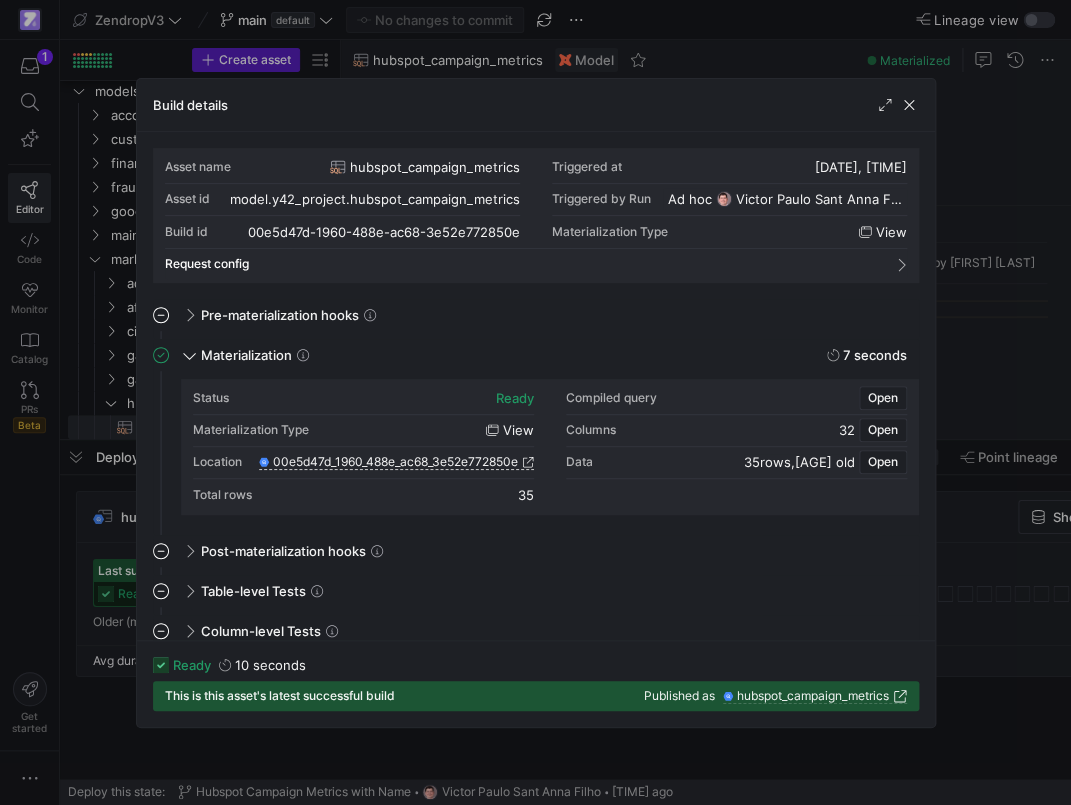 click at bounding box center [535, 402] 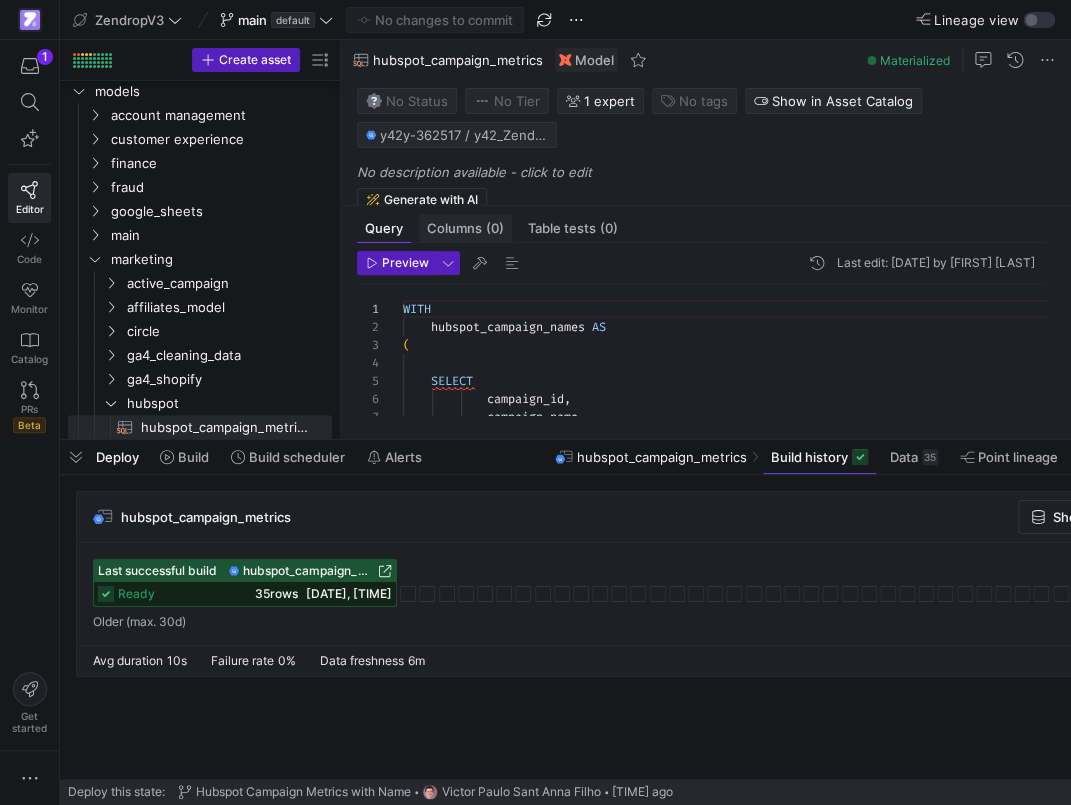click on "Columns  (0)" at bounding box center [465, 228] 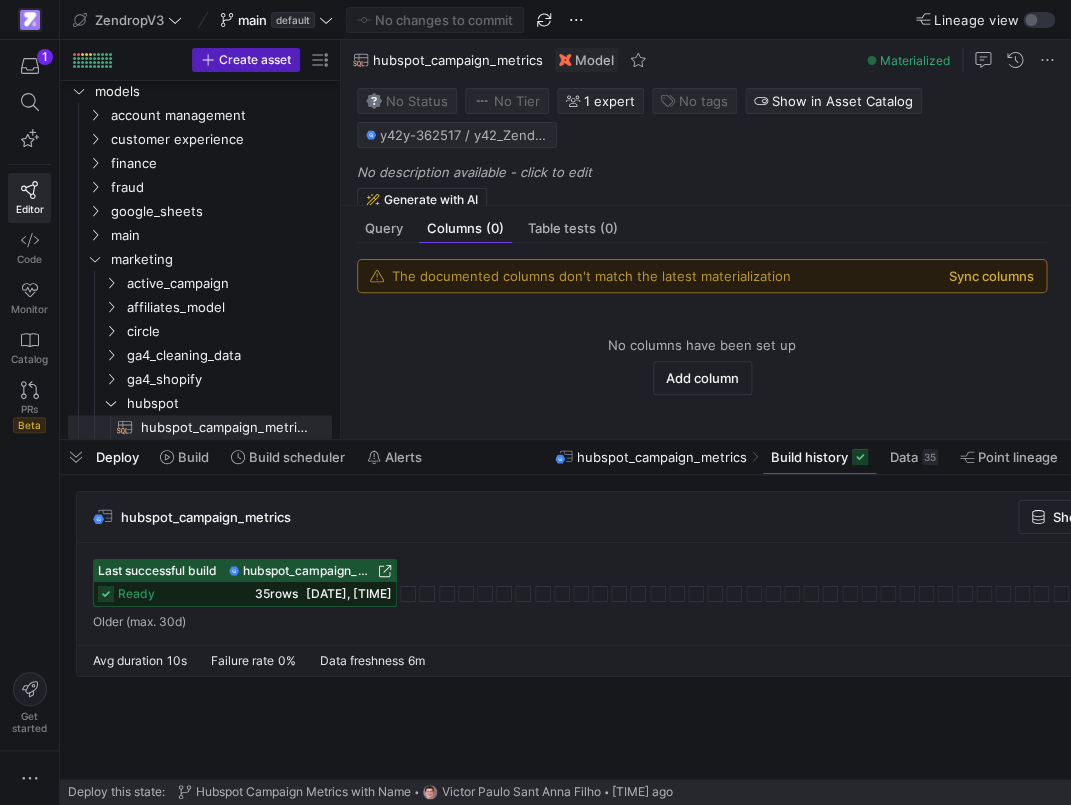 click on "Sync columns" 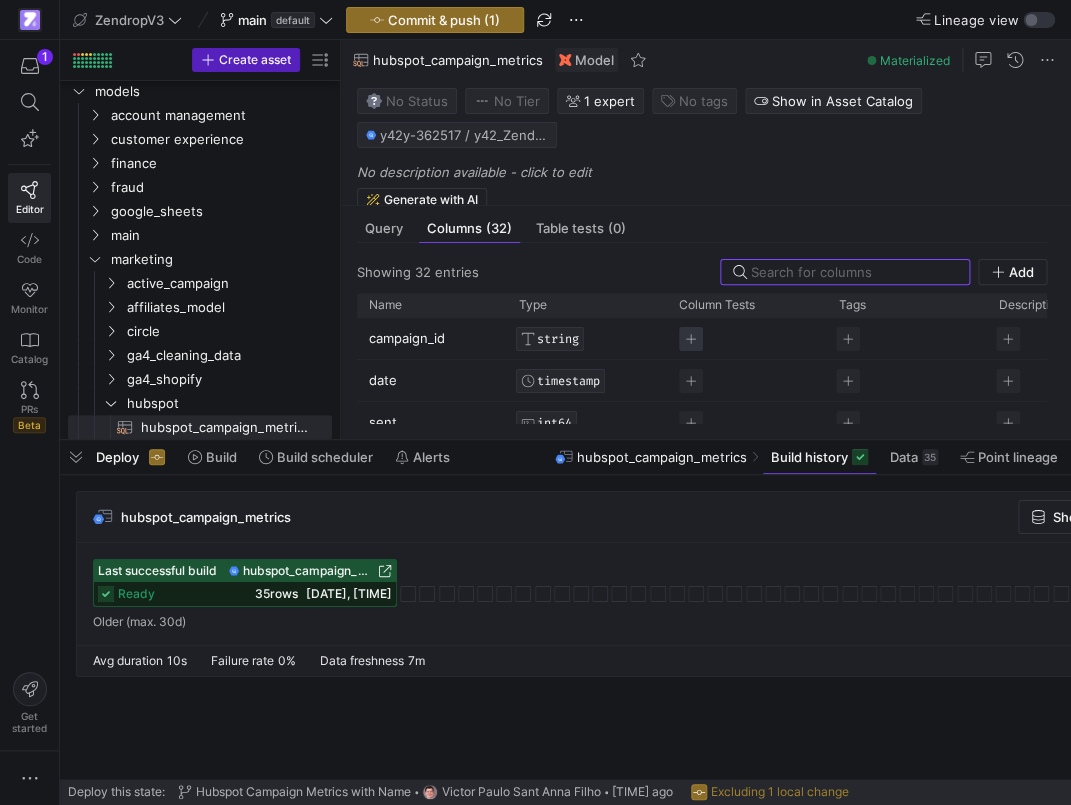 scroll, scrollTop: 22, scrollLeft: 0, axis: vertical 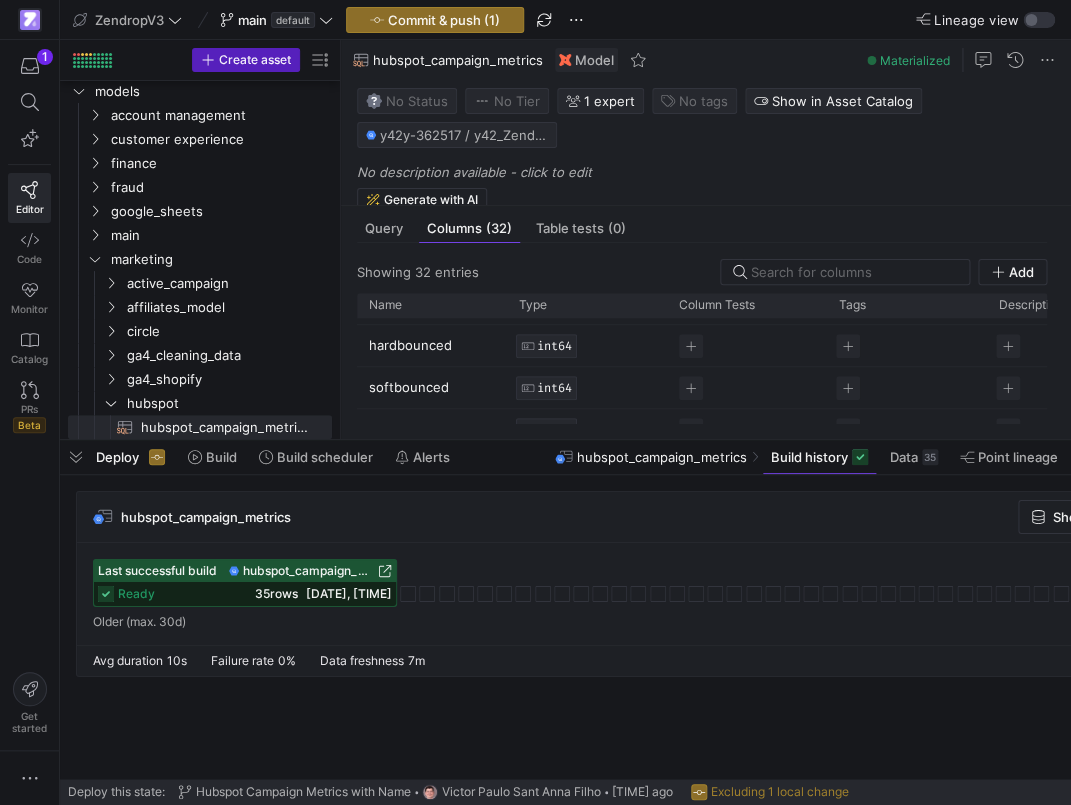 click on "hubspot_campaign_metrics" 